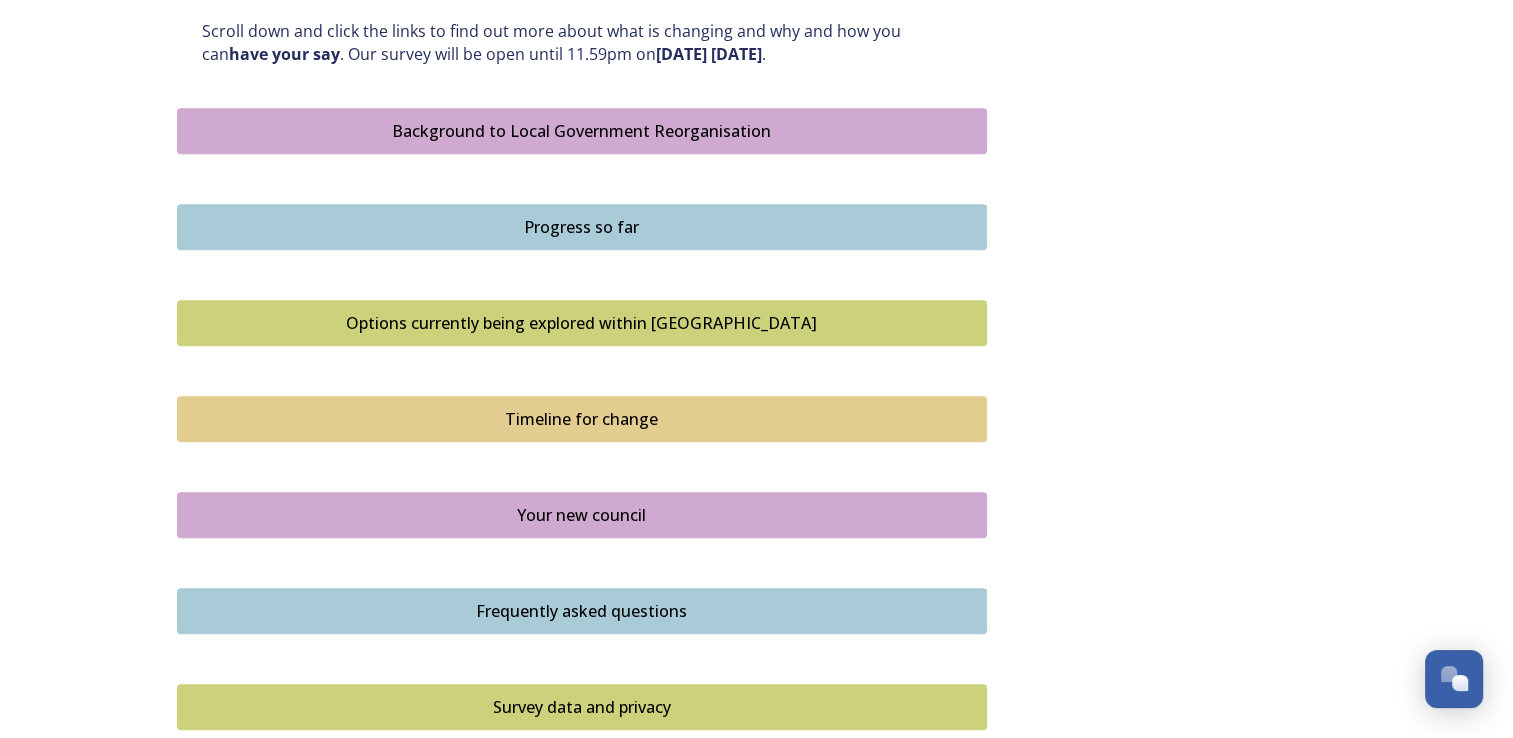 scroll, scrollTop: 1404, scrollLeft: 0, axis: vertical 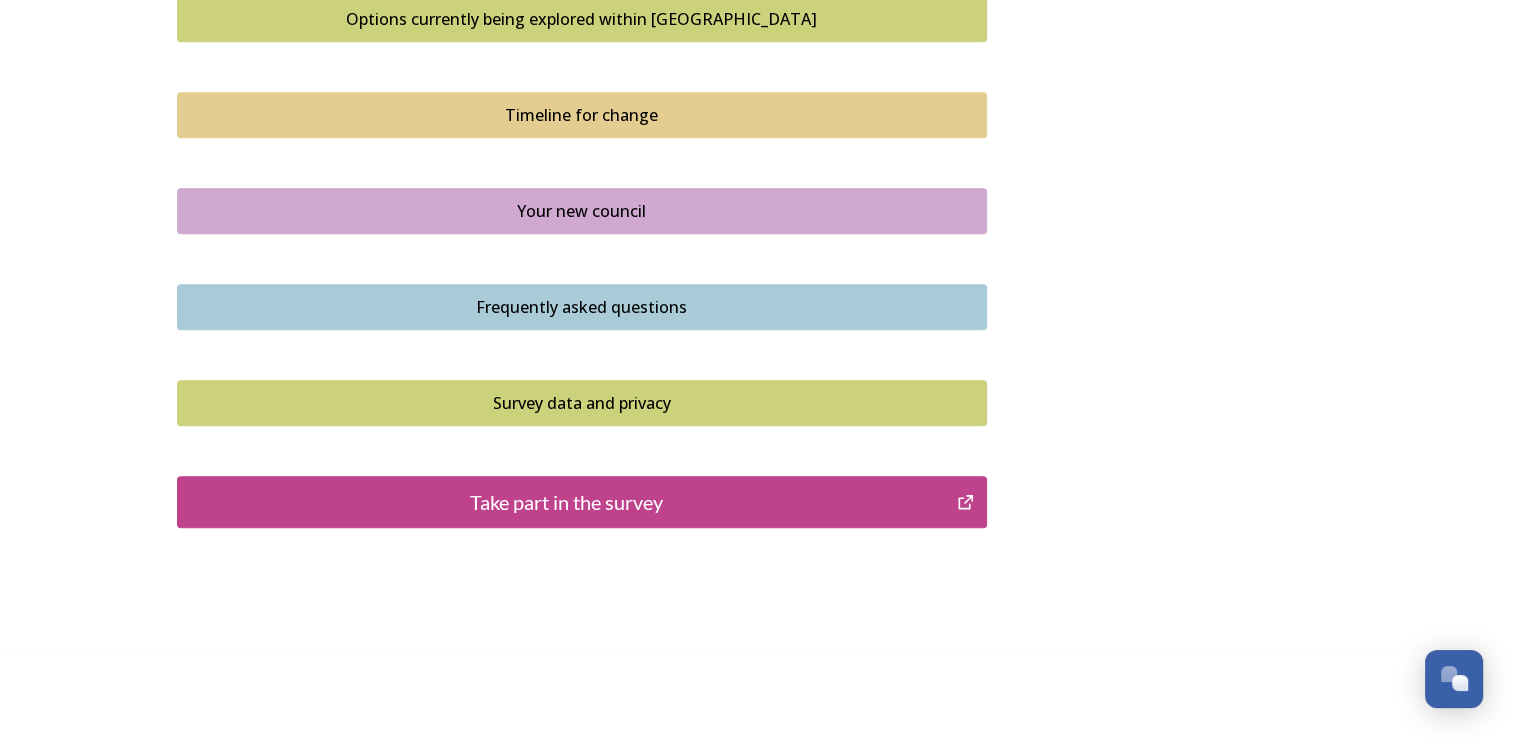 click on "Take part in the survey" at bounding box center (567, 502) 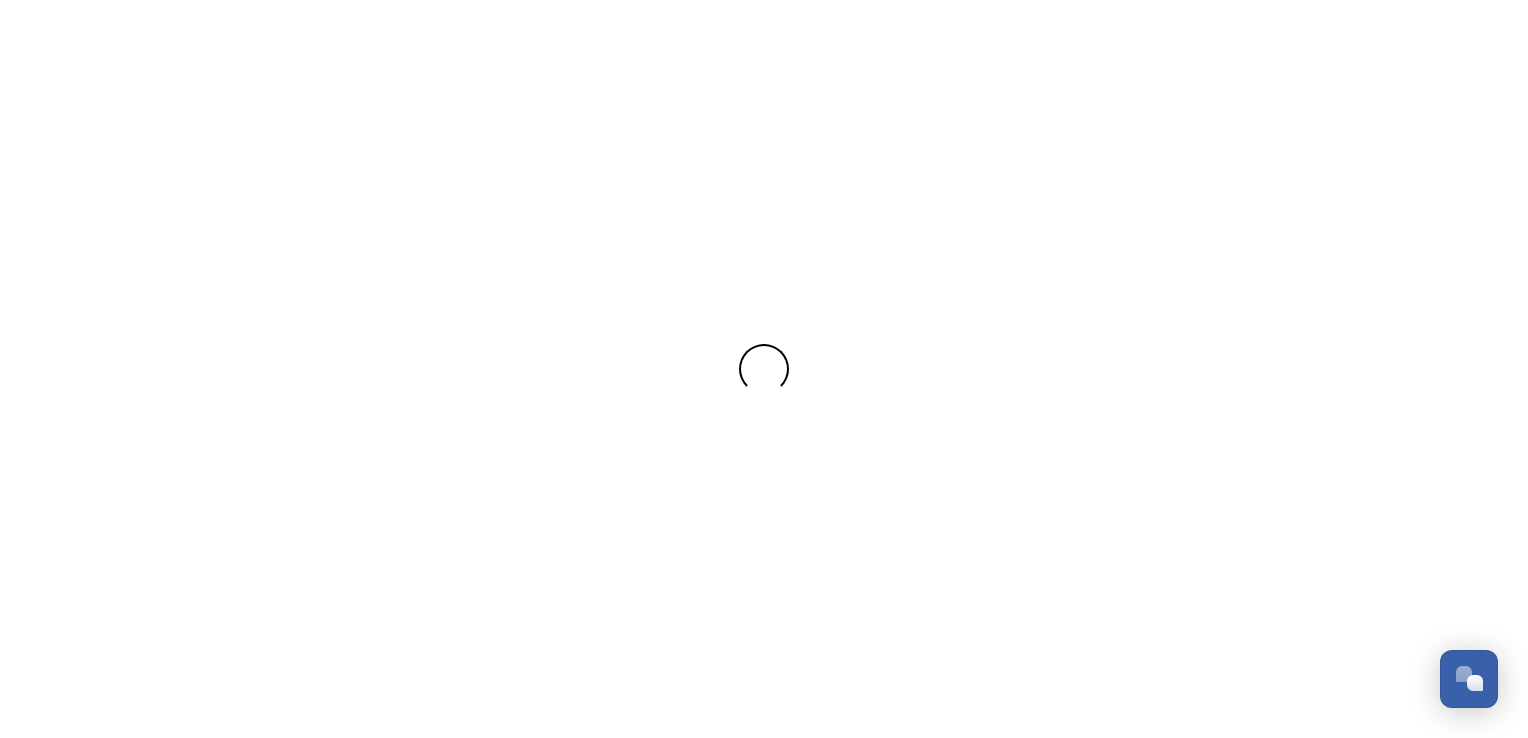 scroll, scrollTop: 0, scrollLeft: 0, axis: both 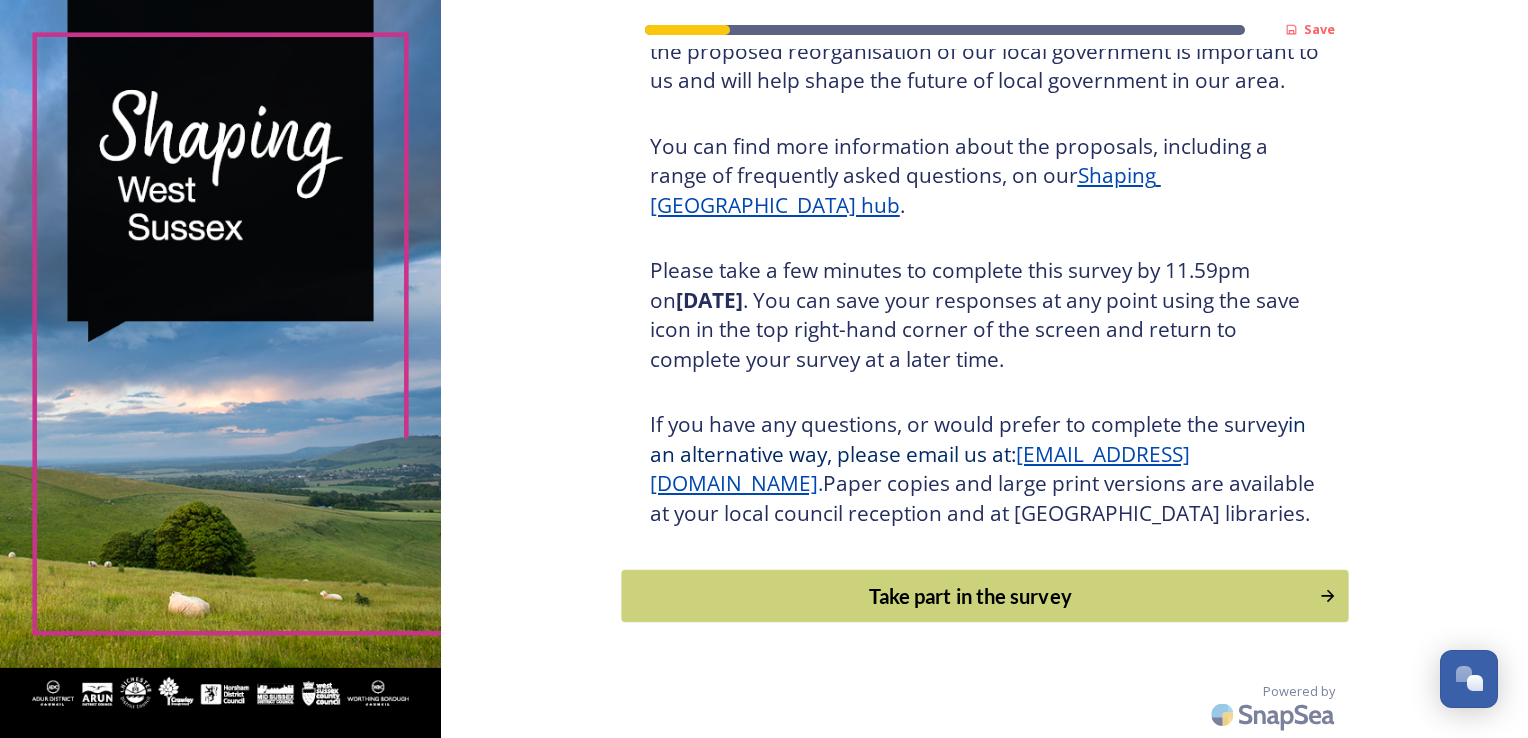 click on "Take part in the survey" at bounding box center [970, 596] 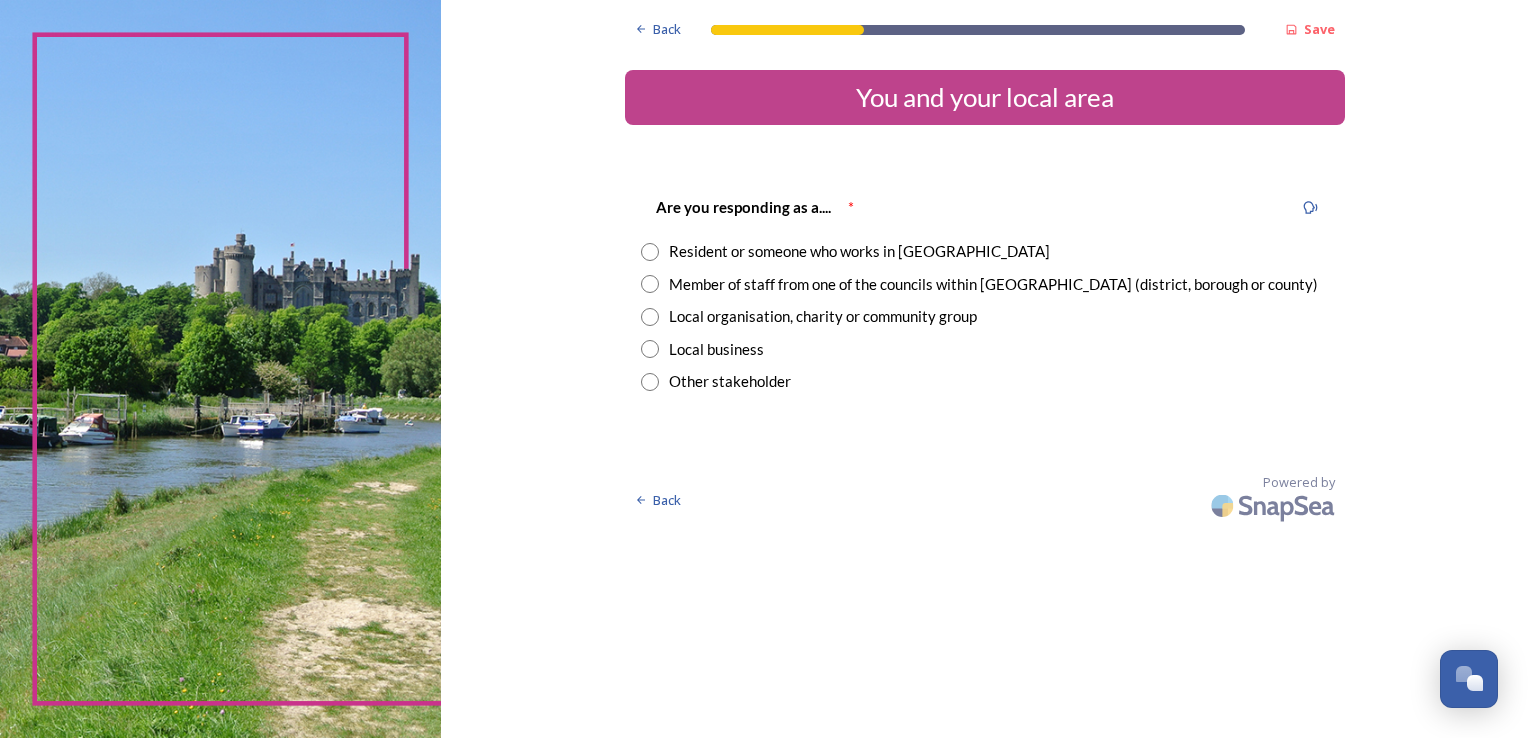 click at bounding box center (650, 252) 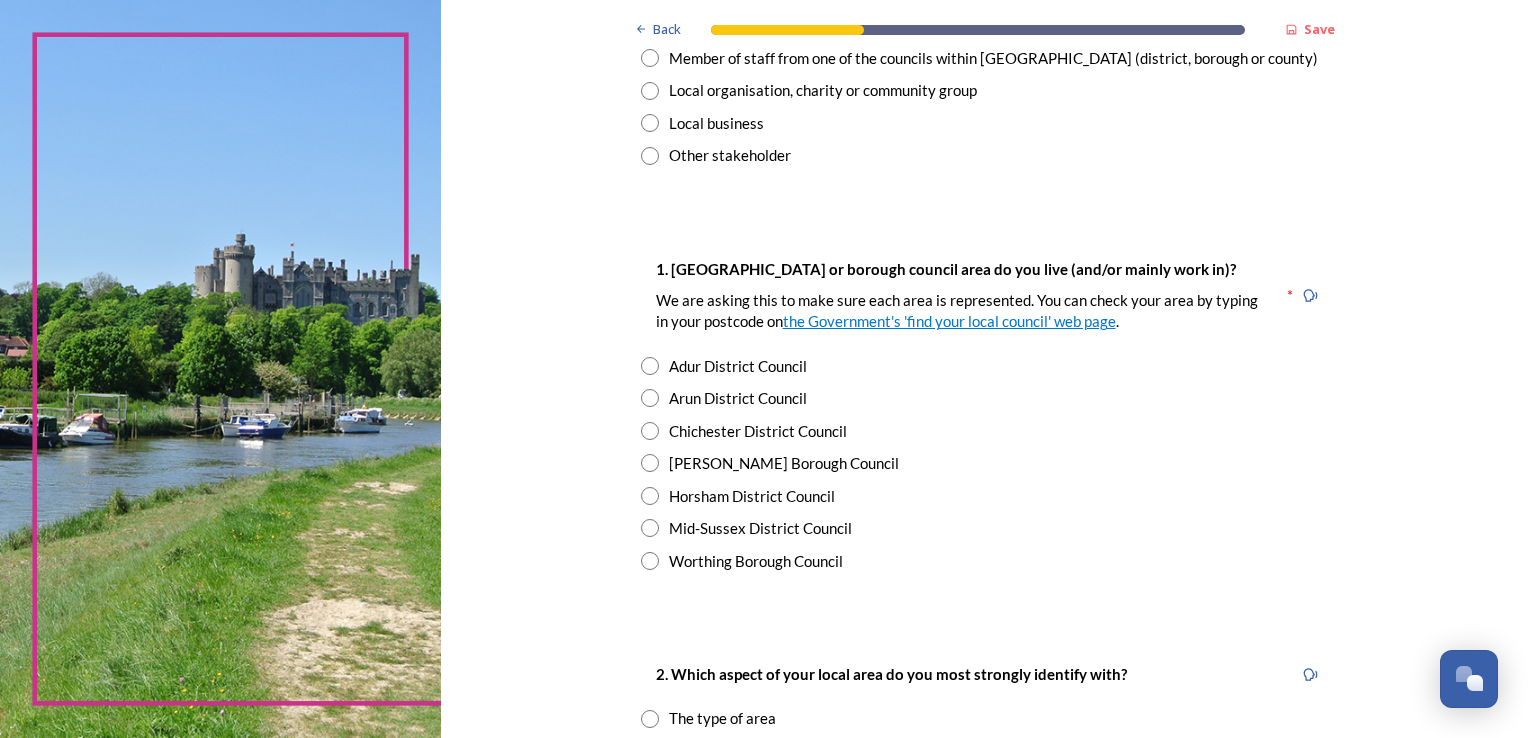scroll, scrollTop: 300, scrollLeft: 0, axis: vertical 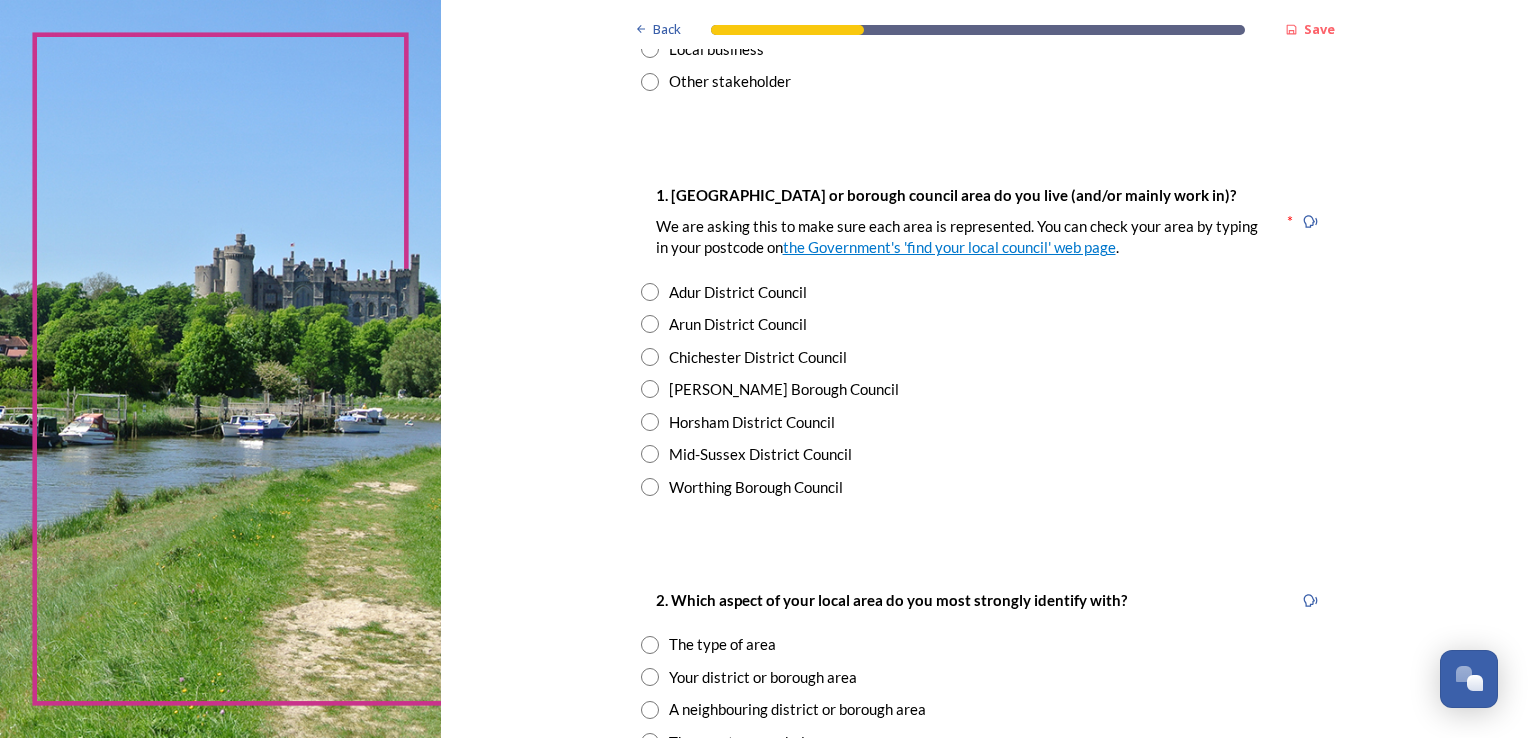 click at bounding box center (650, 389) 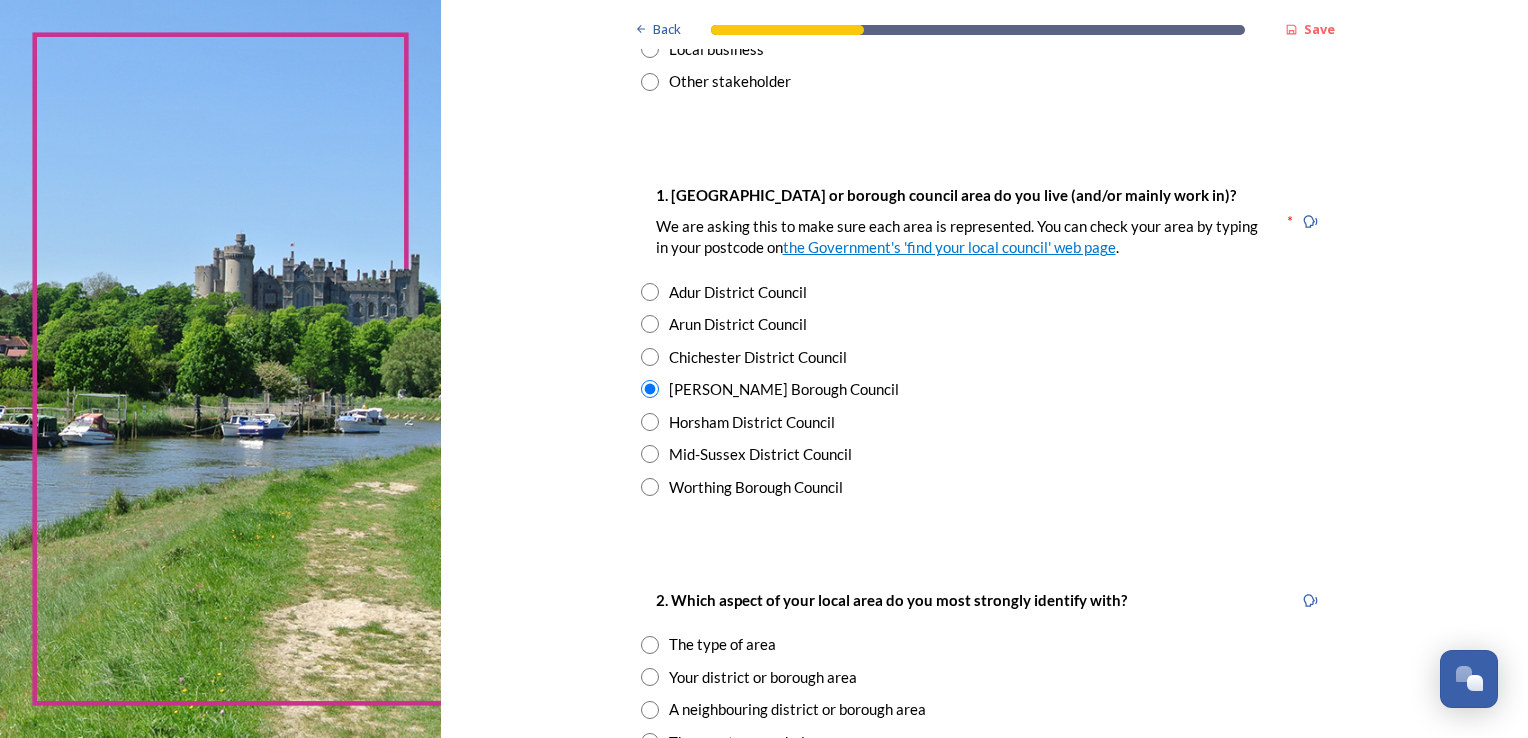 scroll, scrollTop: 700, scrollLeft: 0, axis: vertical 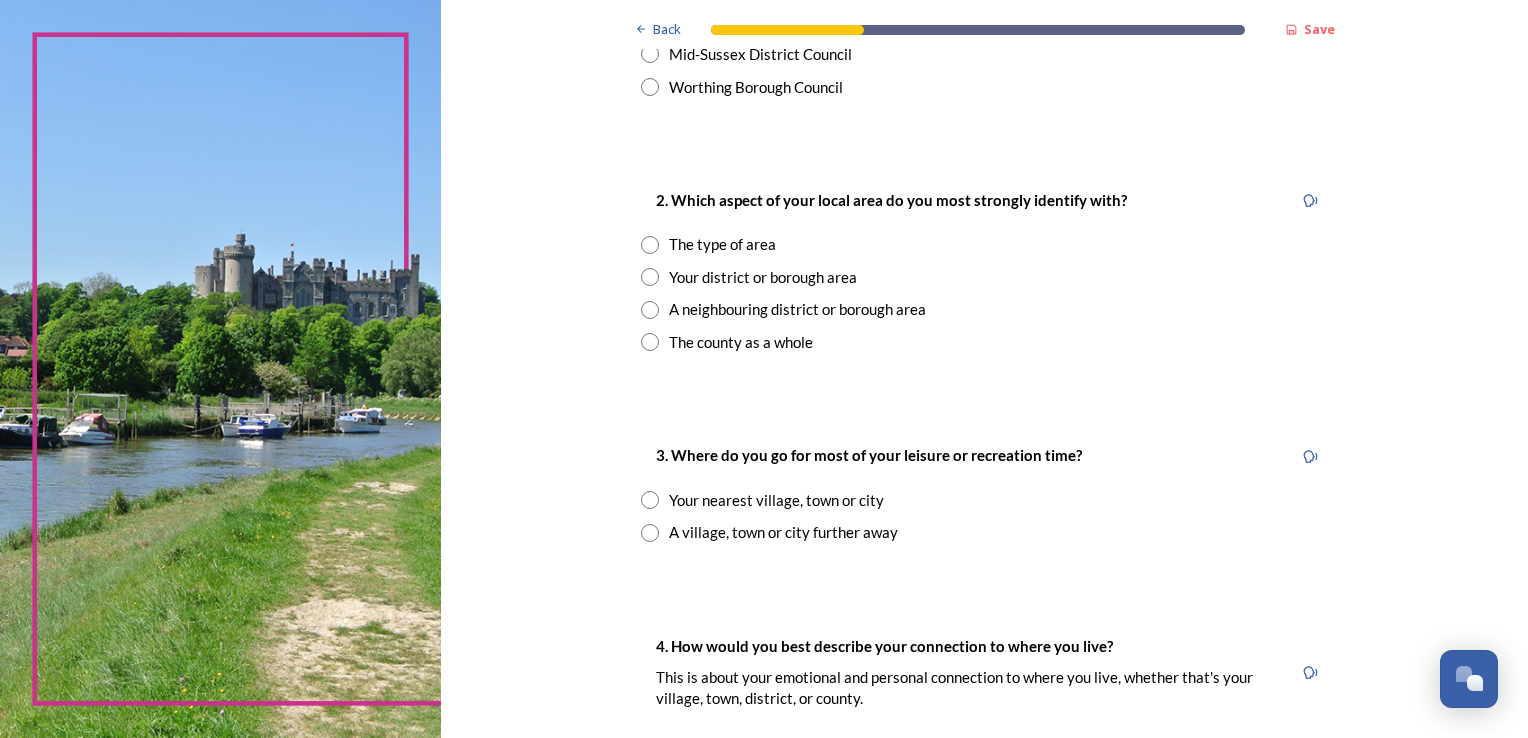 click at bounding box center (650, 342) 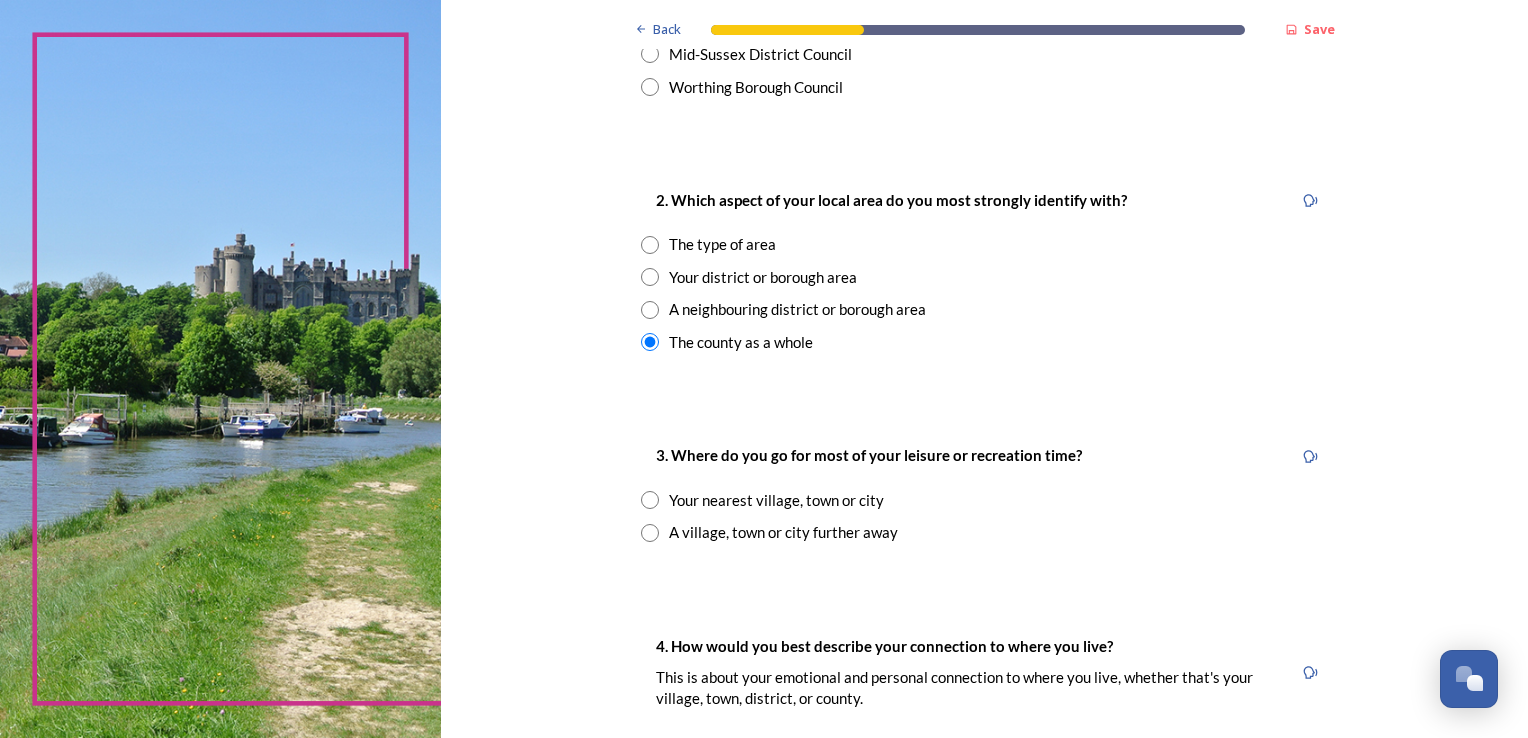 scroll, scrollTop: 1000, scrollLeft: 0, axis: vertical 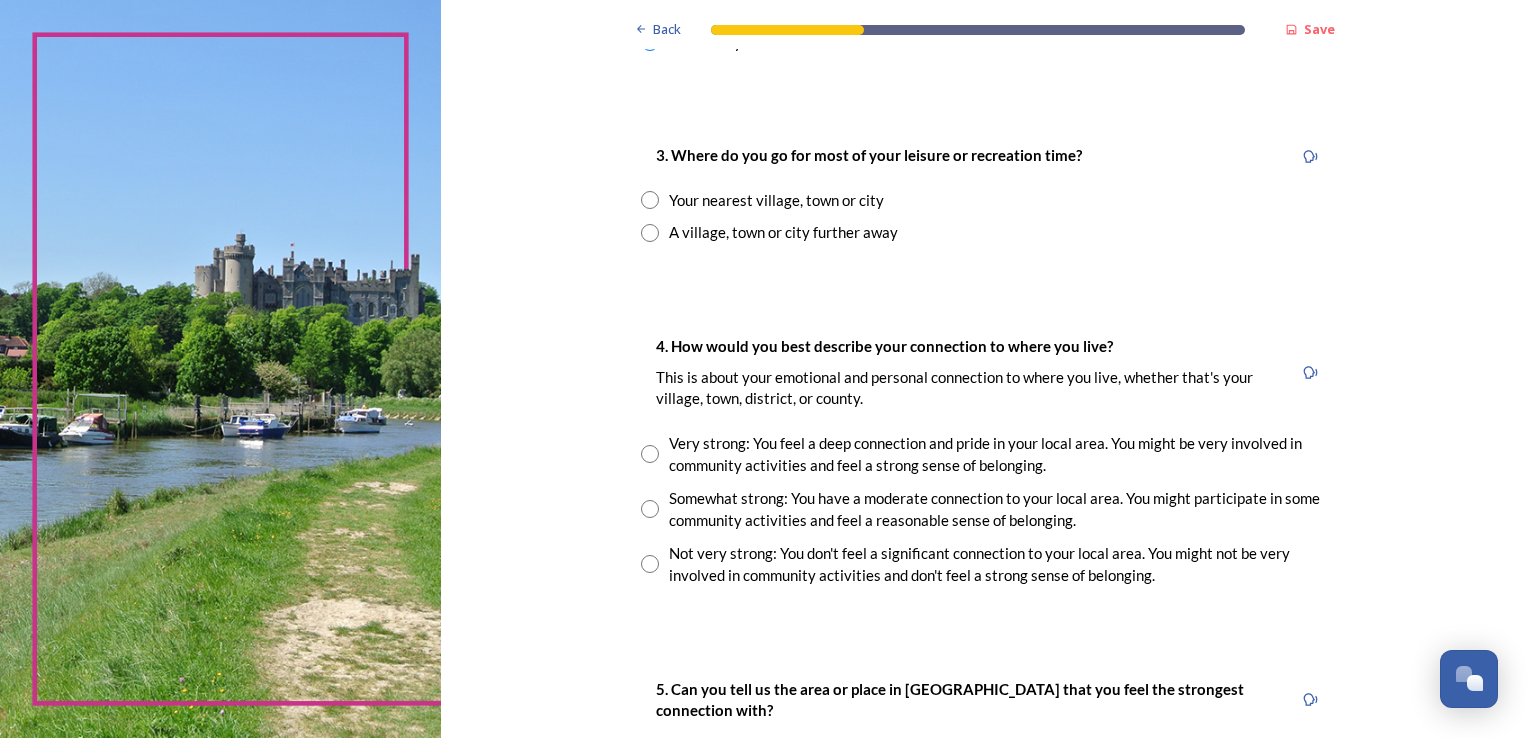click at bounding box center [650, 200] 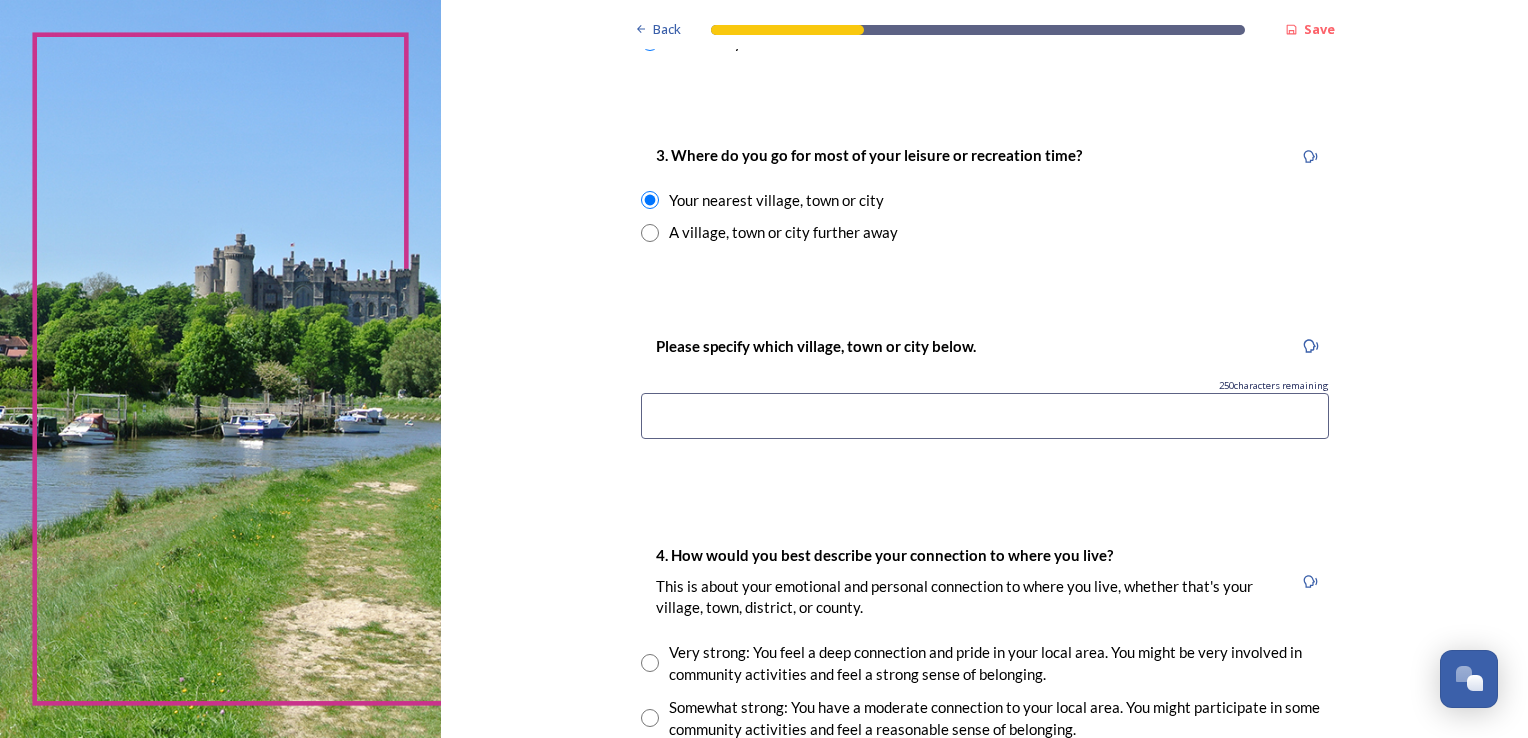 click at bounding box center (985, 416) 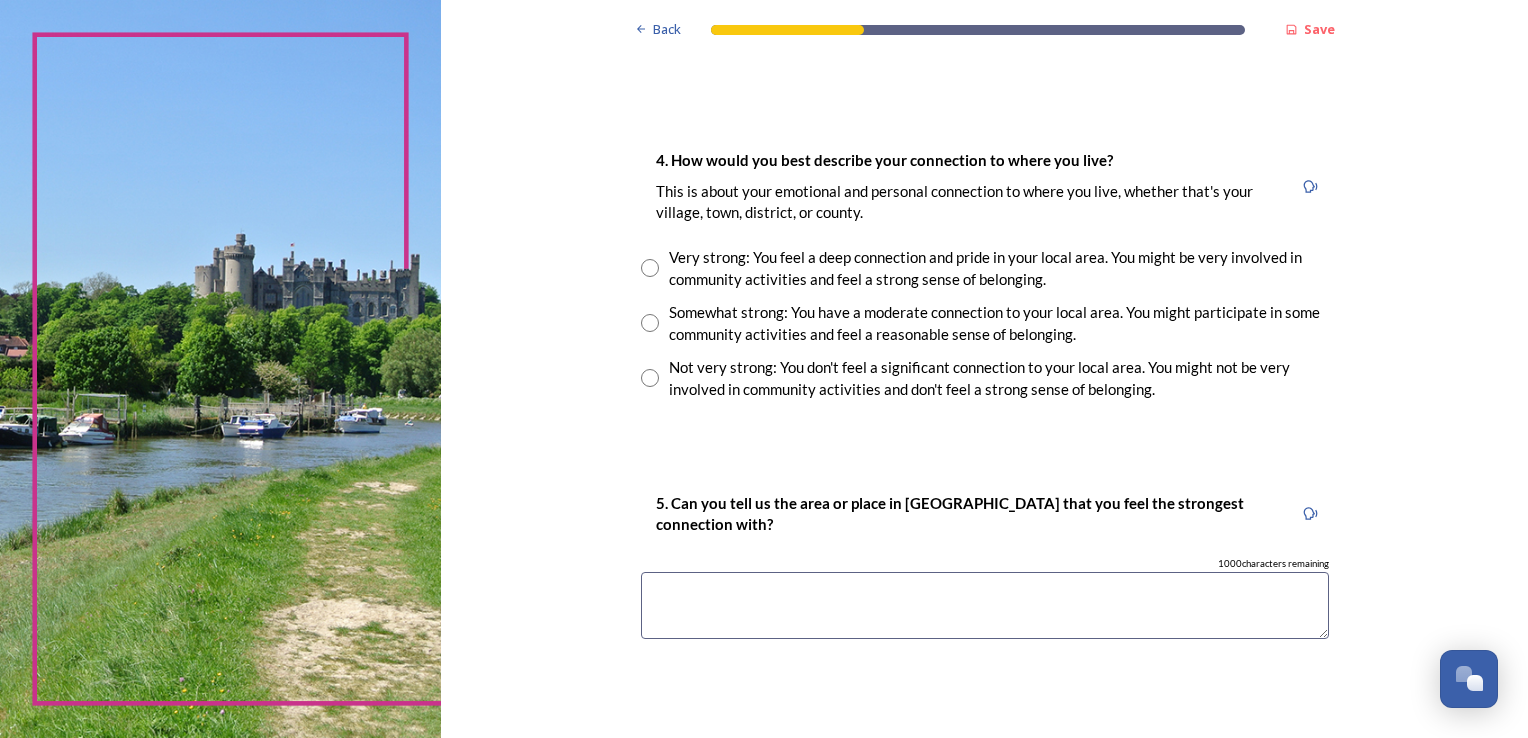 scroll, scrollTop: 1398, scrollLeft: 0, axis: vertical 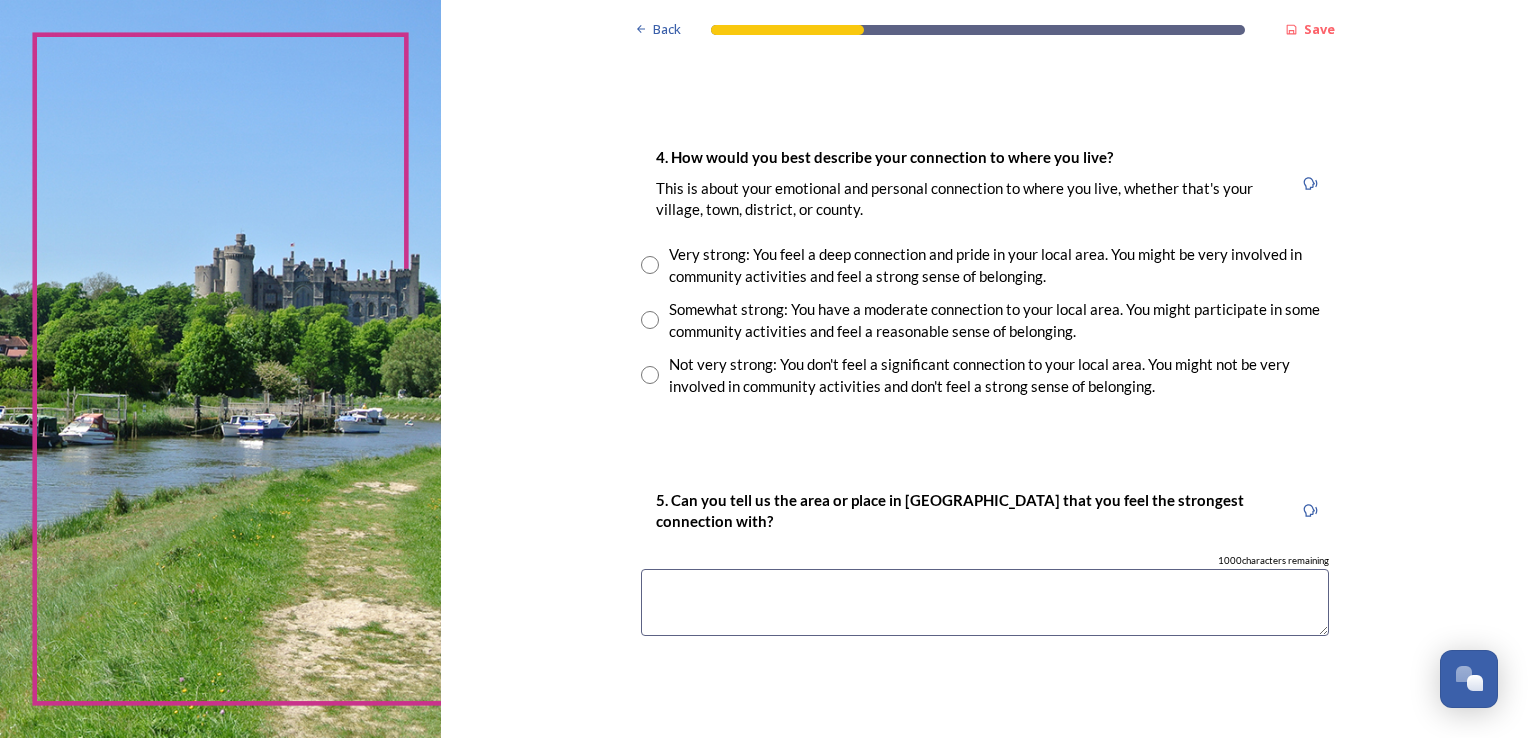 type on "[PERSON_NAME]" 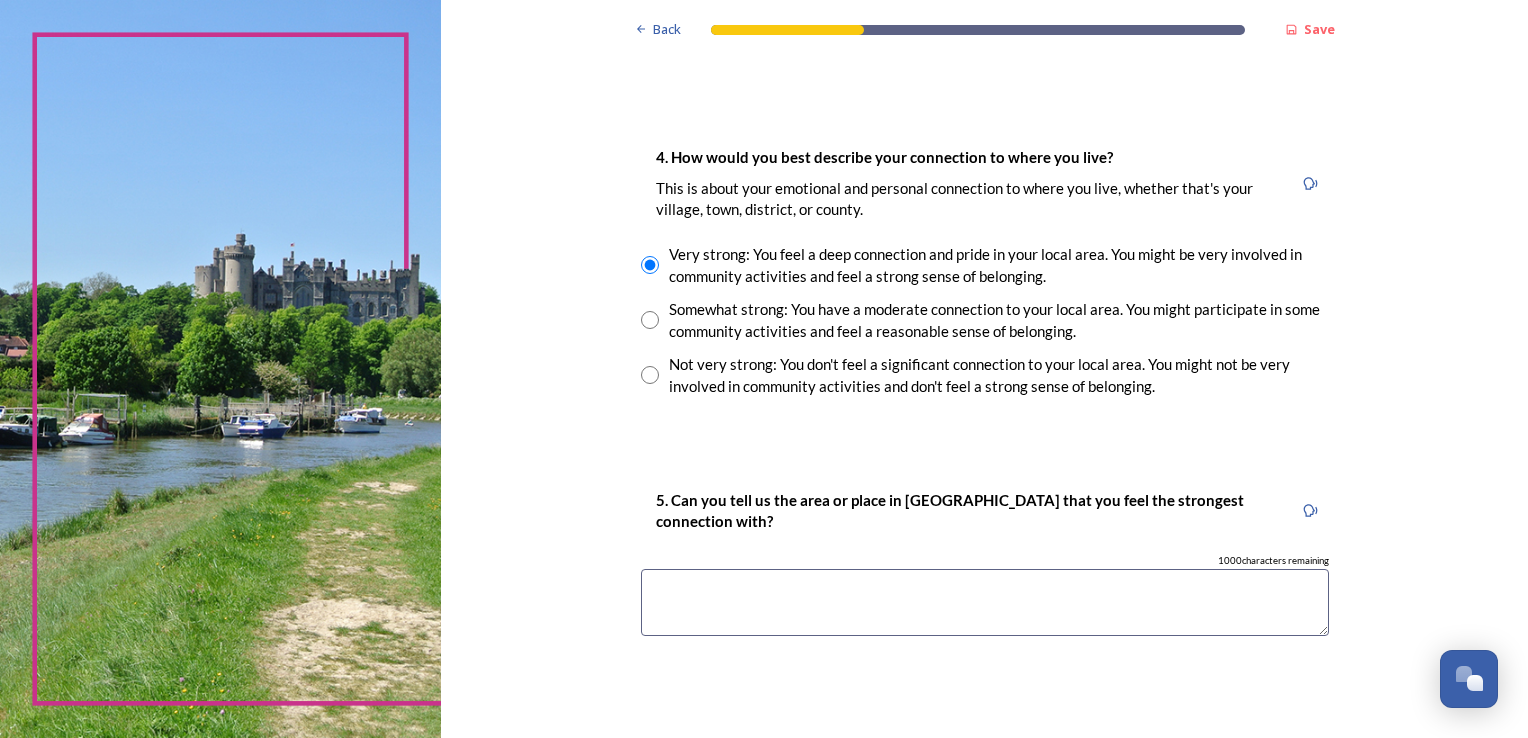 click at bounding box center (985, 602) 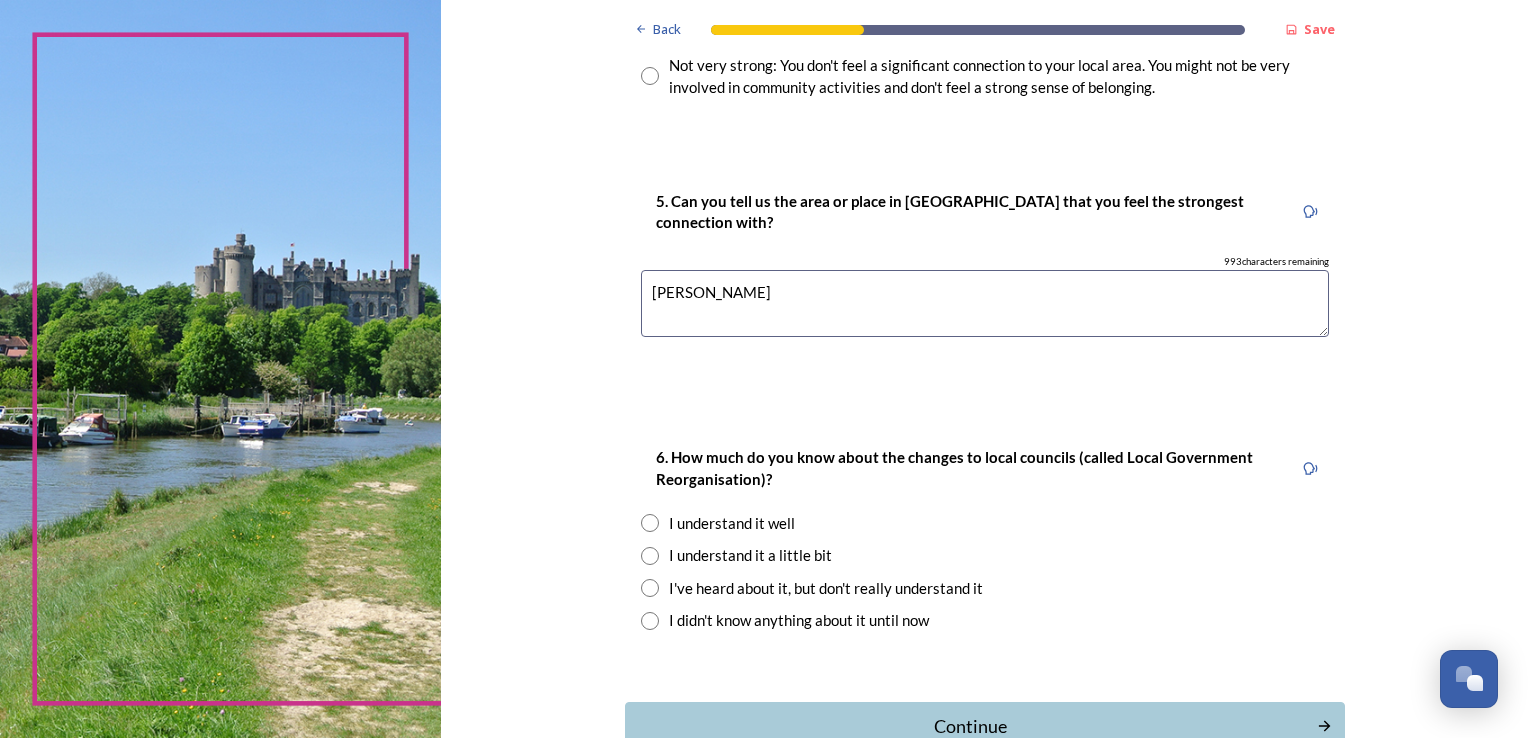 scroll, scrollTop: 1822, scrollLeft: 0, axis: vertical 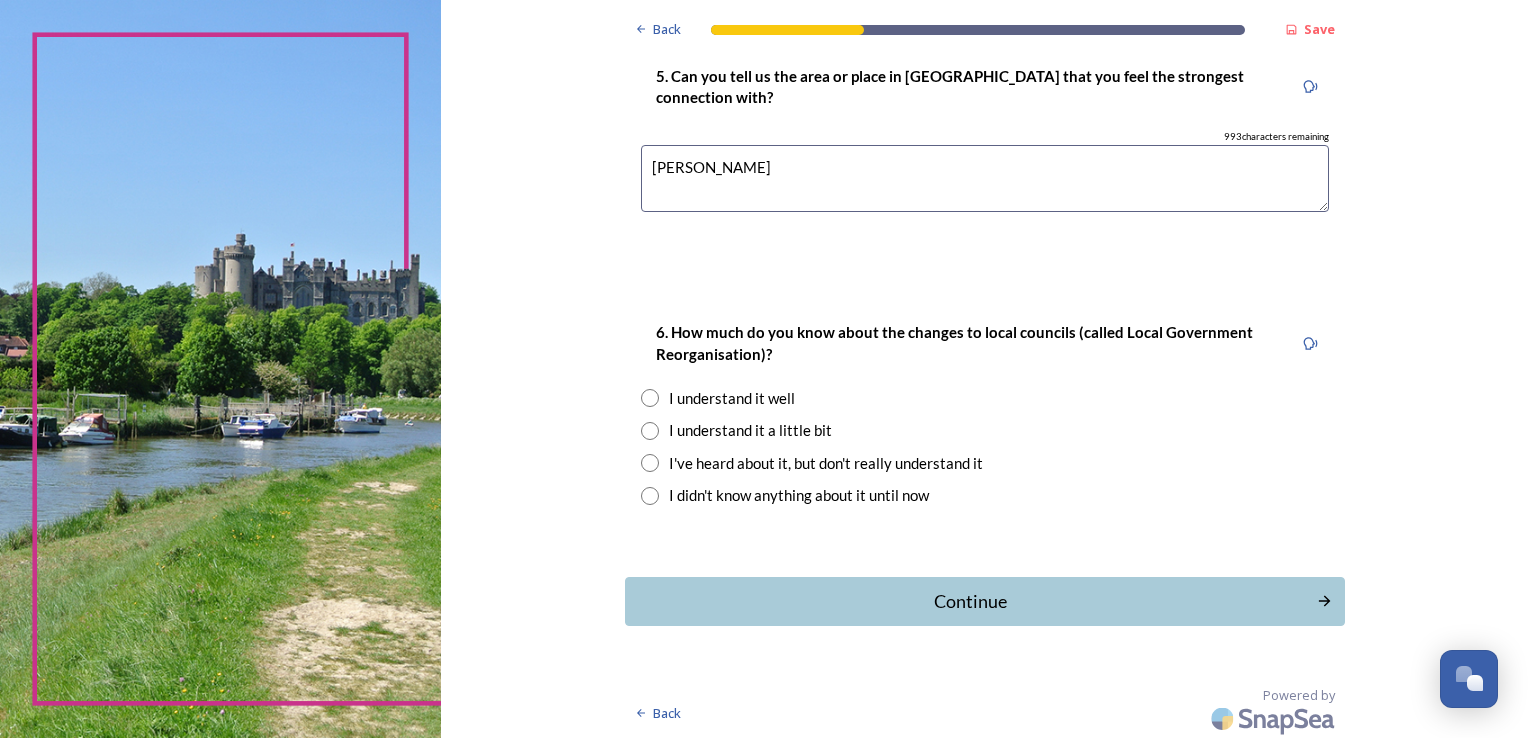 type on "[PERSON_NAME]" 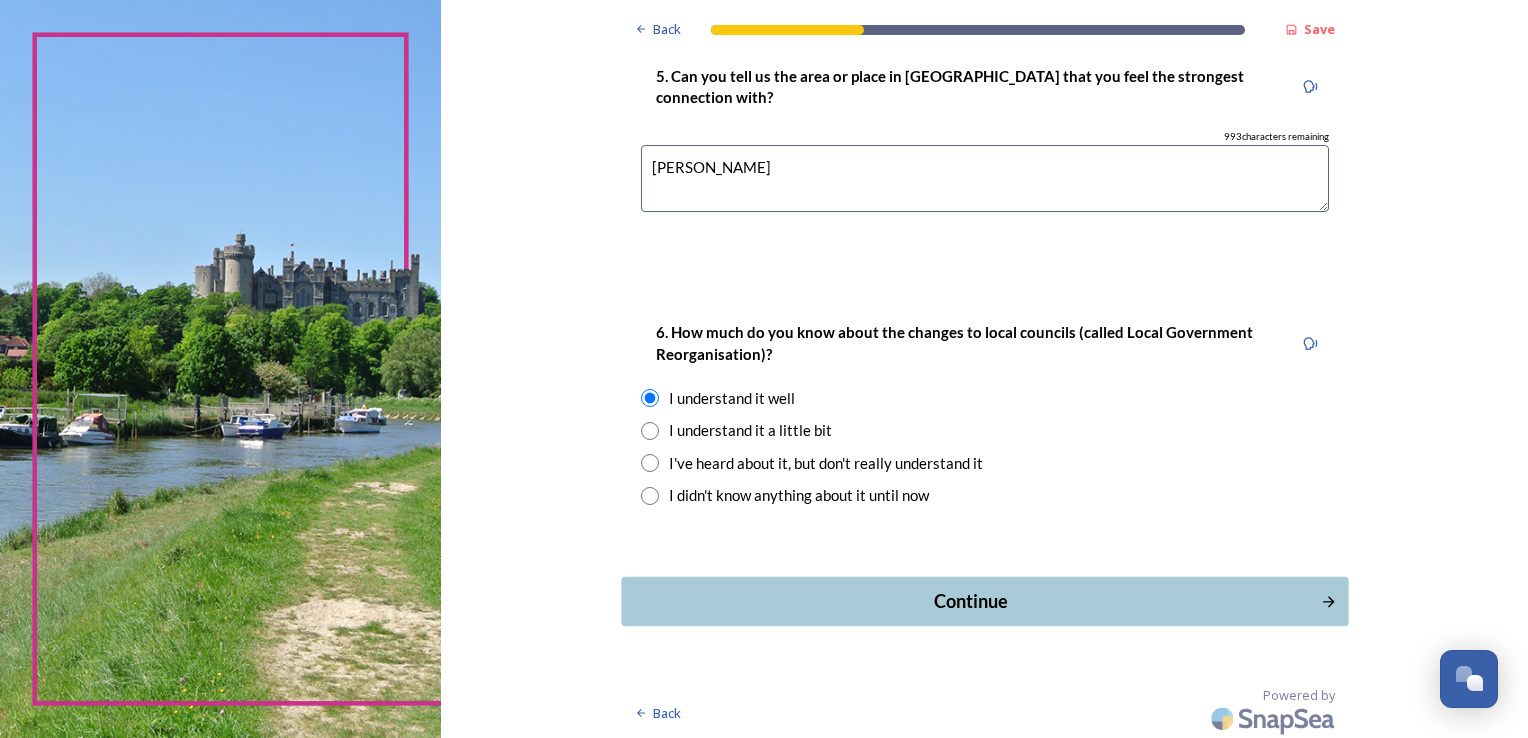 click on "Continue" at bounding box center [970, 601] 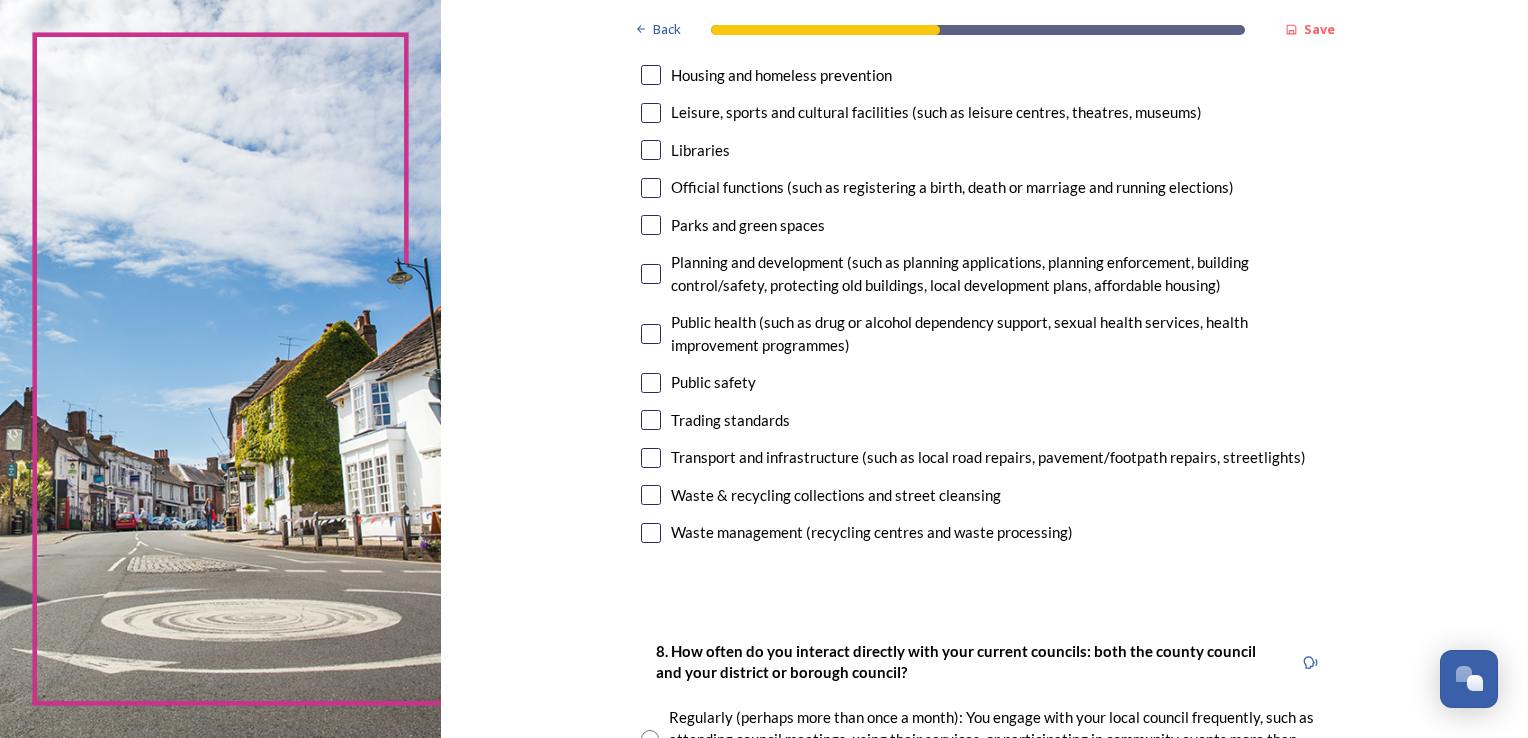 scroll, scrollTop: 554, scrollLeft: 0, axis: vertical 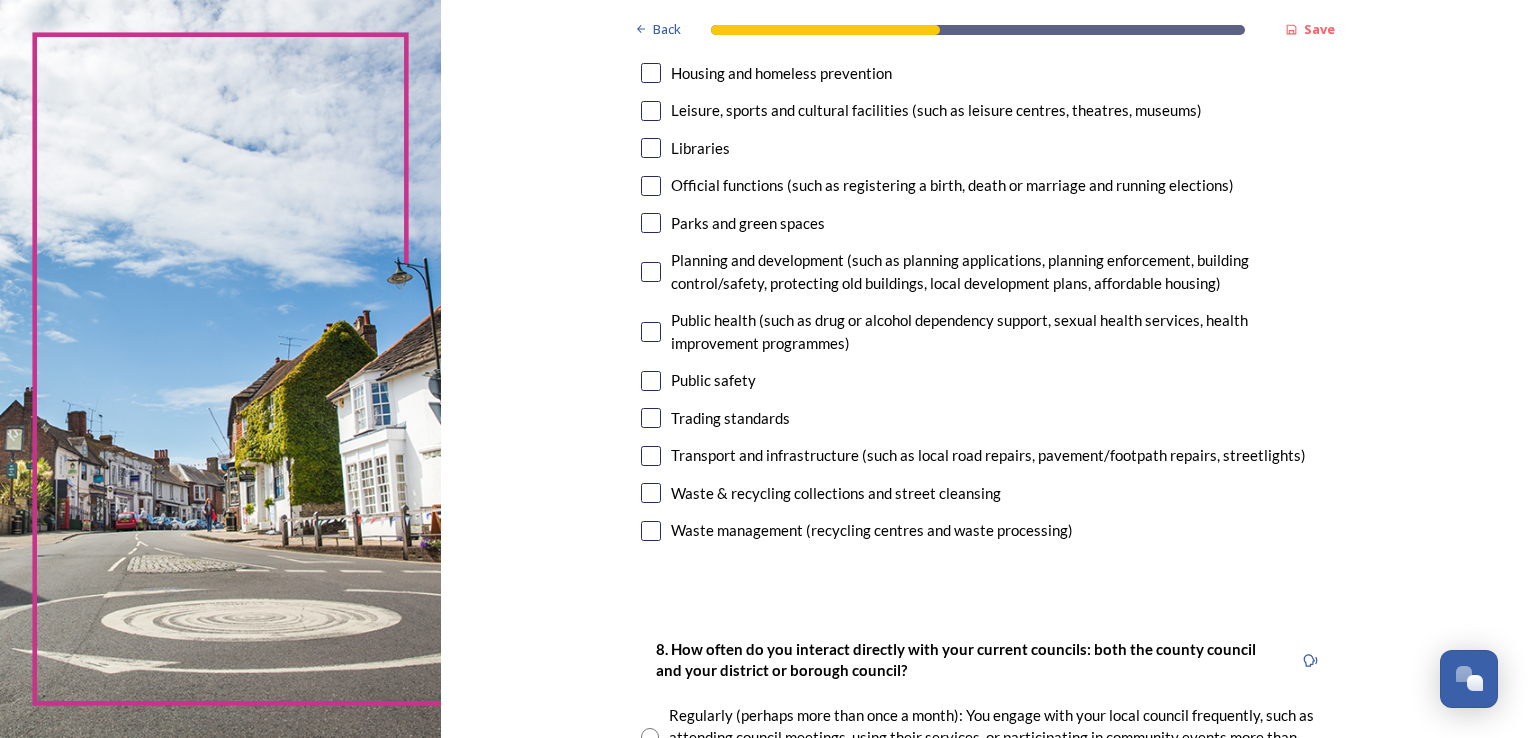 click at bounding box center (651, 223) 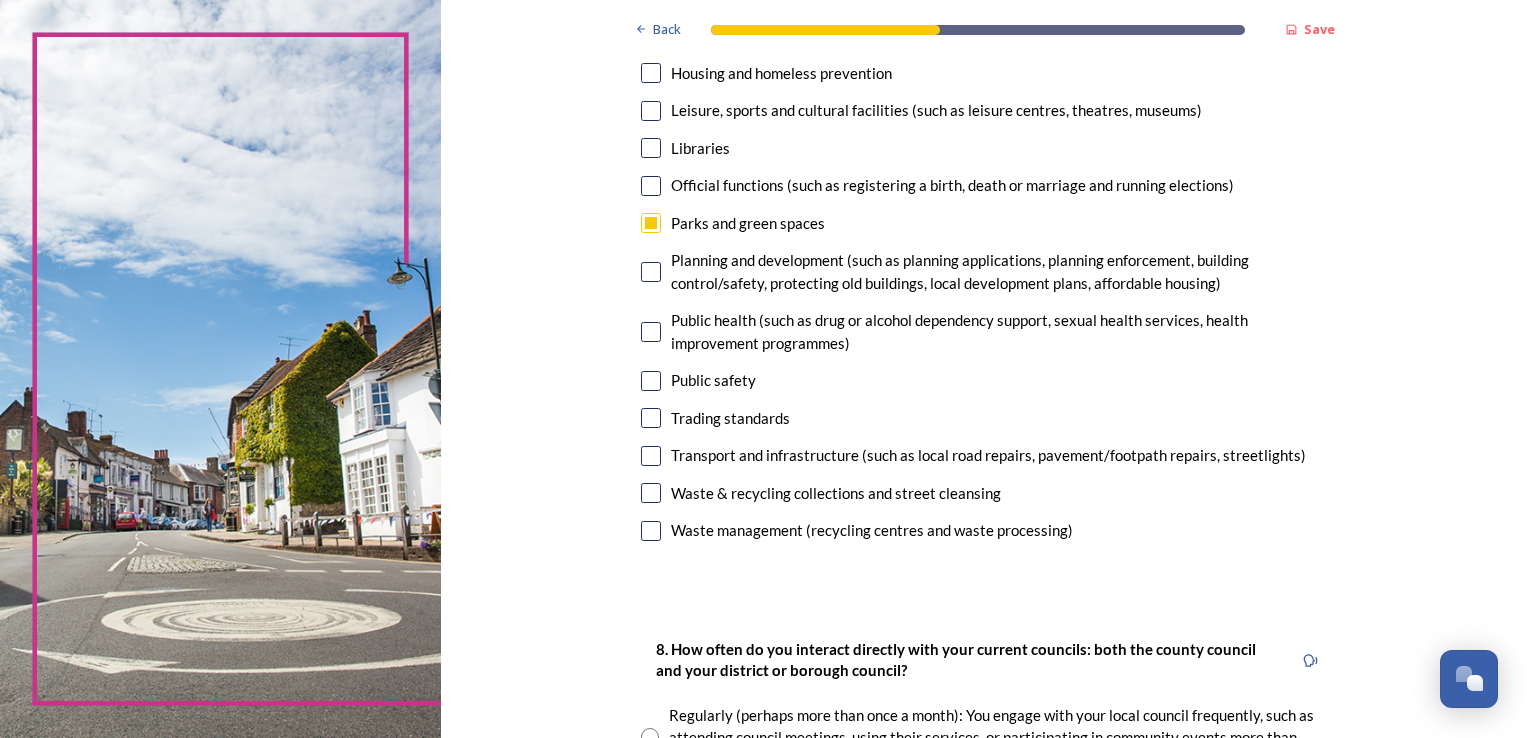 click at bounding box center [651, 531] 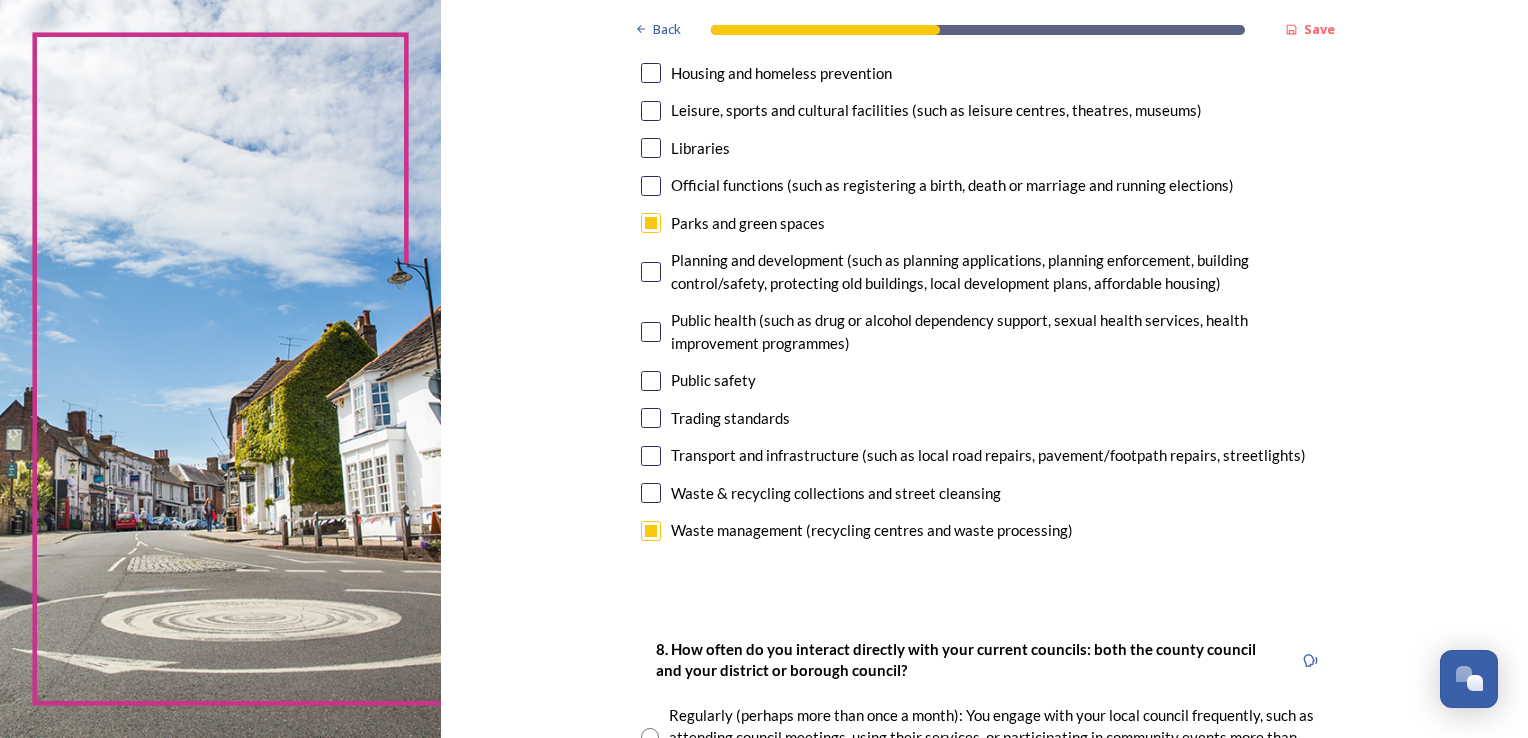 click at bounding box center (651, 531) 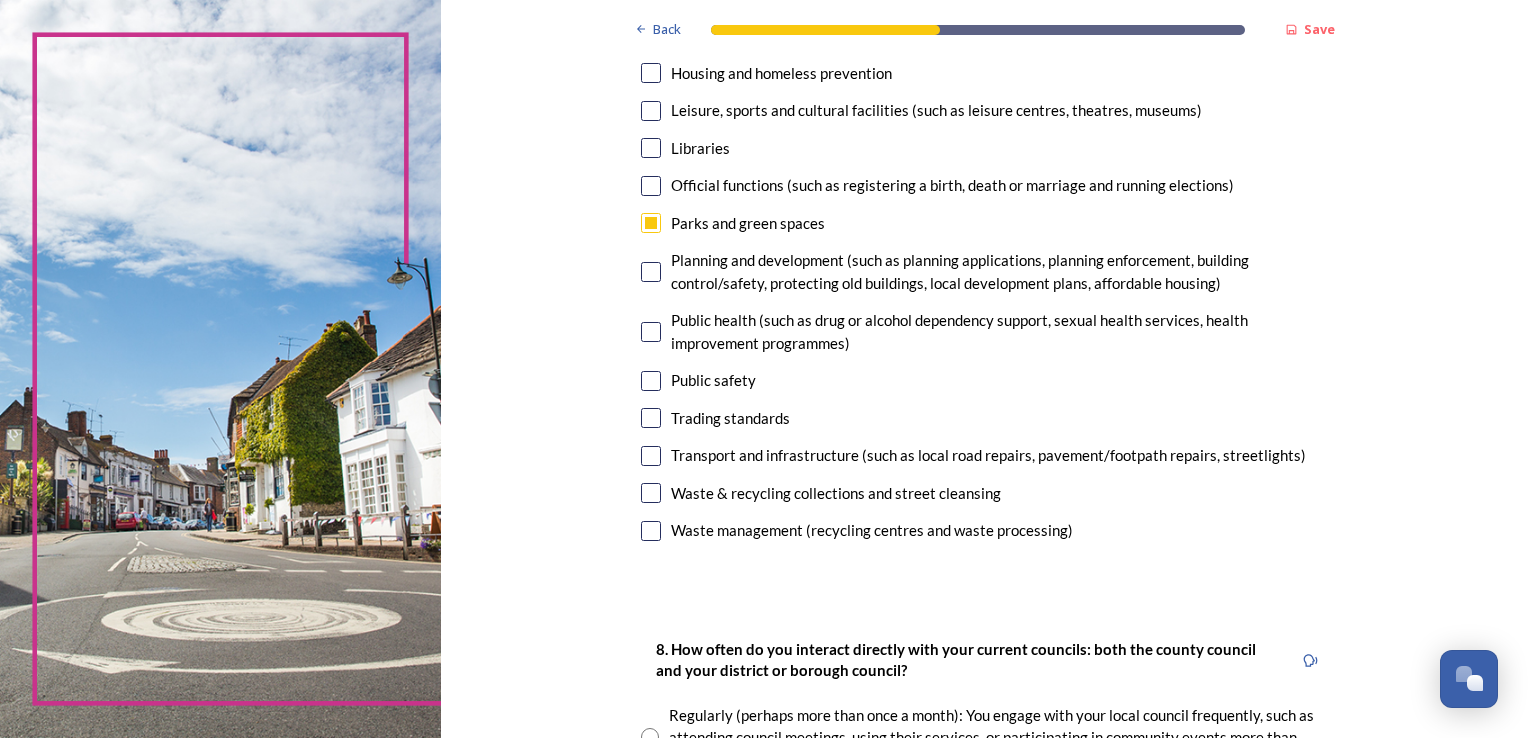 click at bounding box center (651, 493) 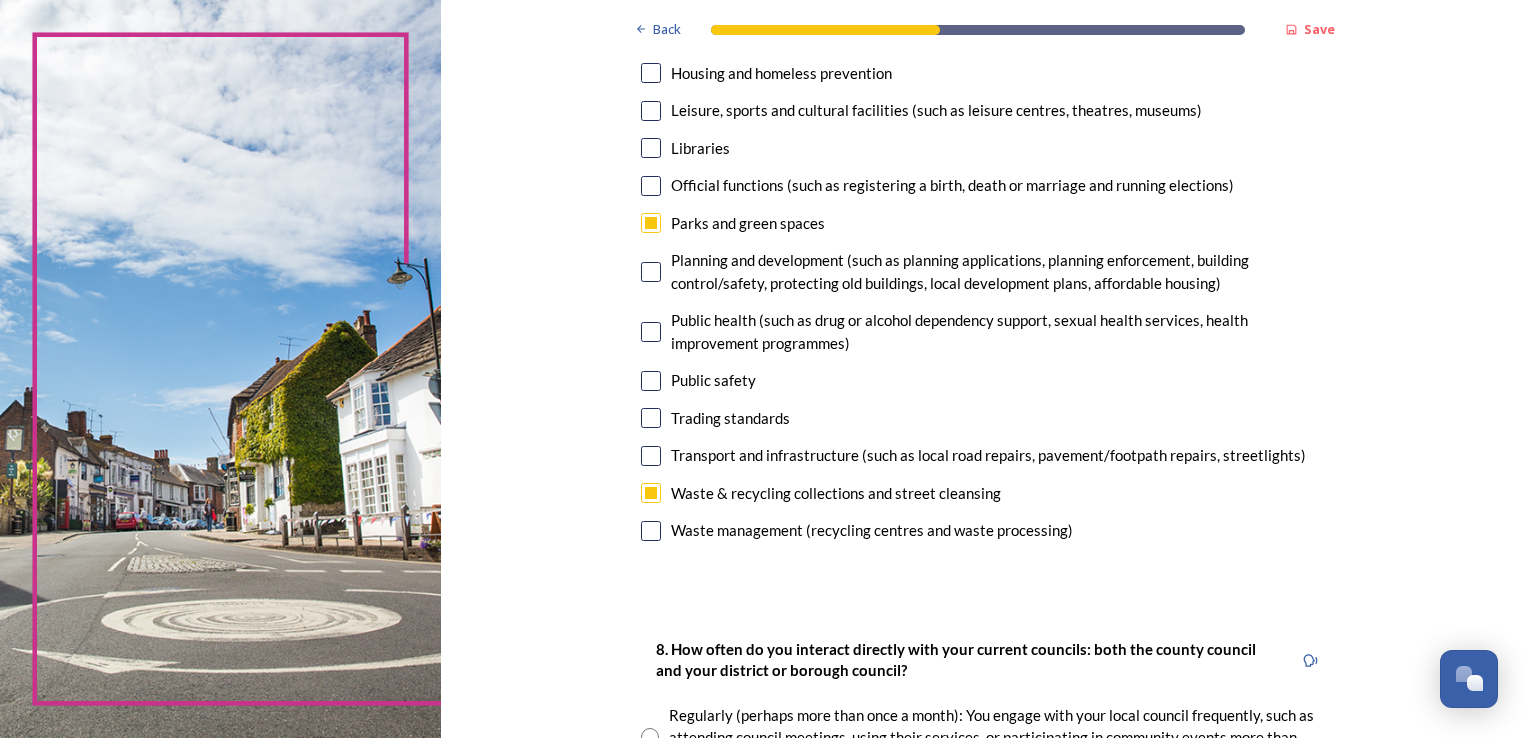 click at bounding box center (651, 531) 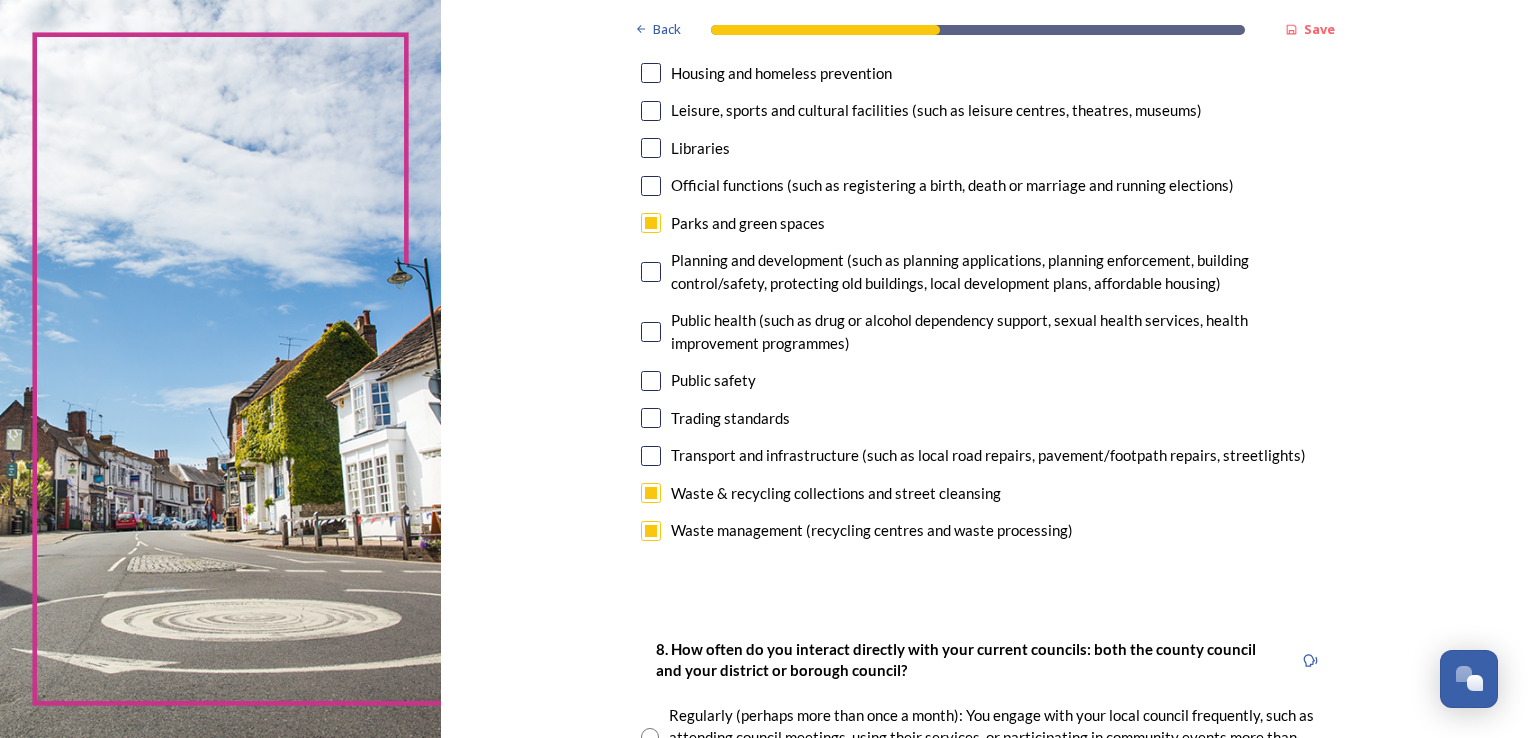 click at bounding box center [651, 332] 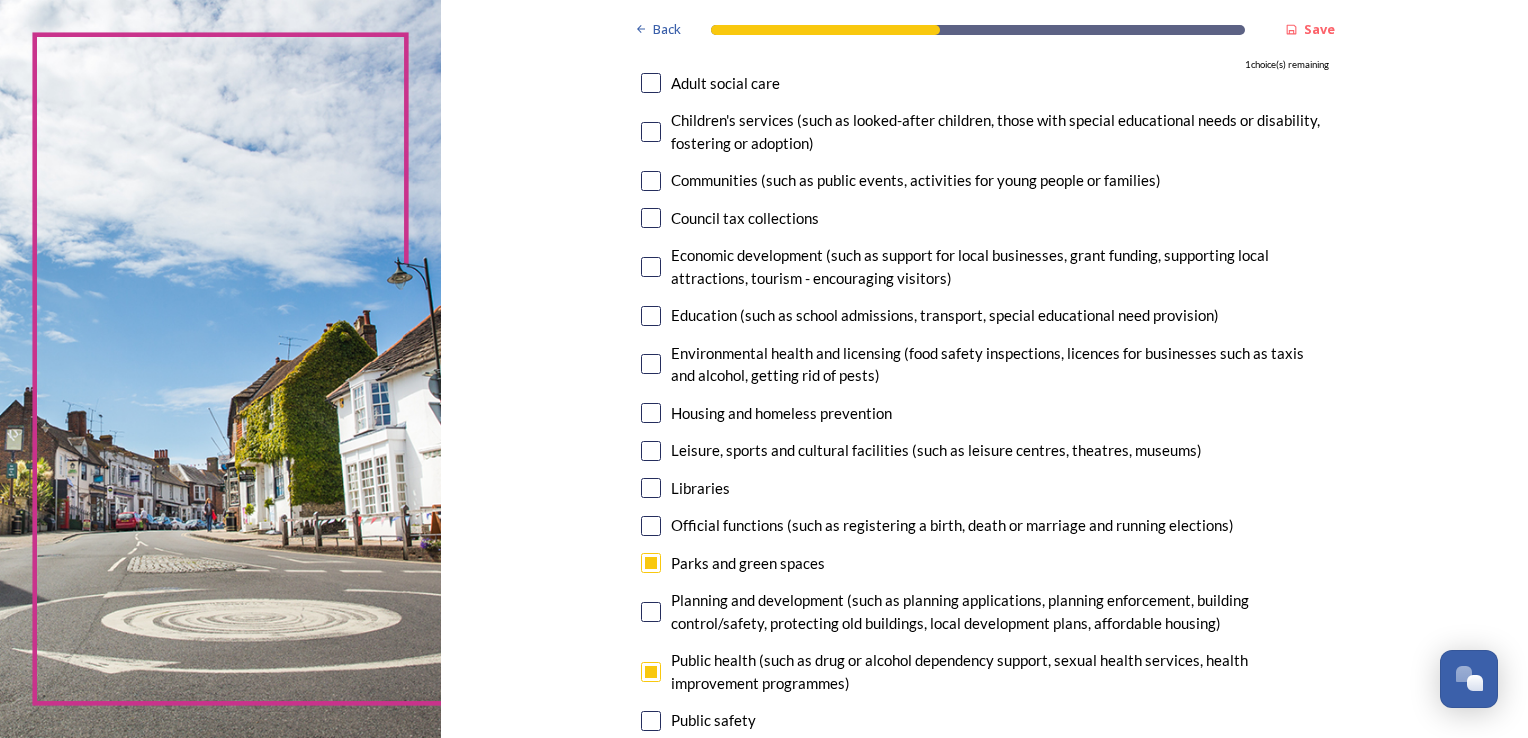 scroll, scrollTop: 204, scrollLeft: 0, axis: vertical 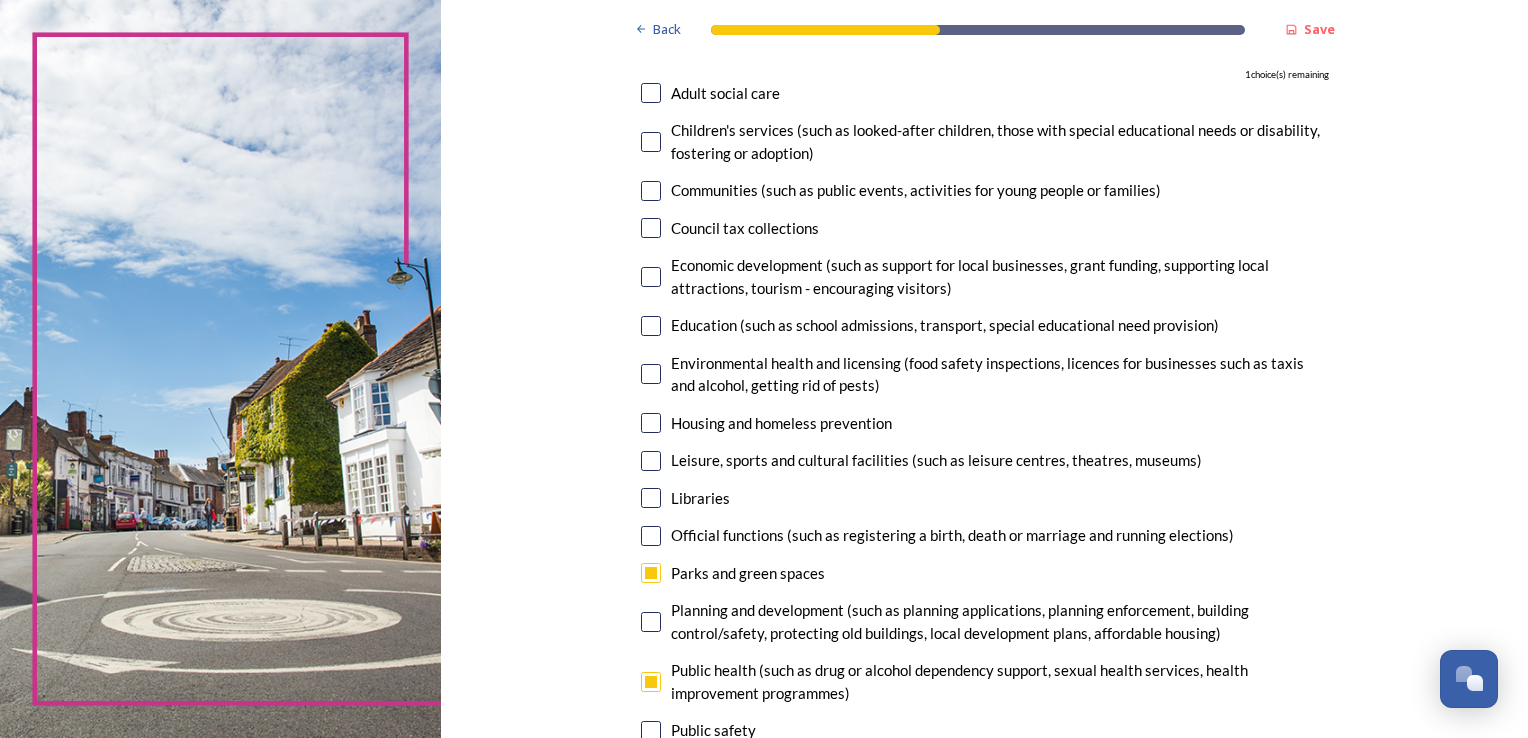 click at bounding box center [651, 277] 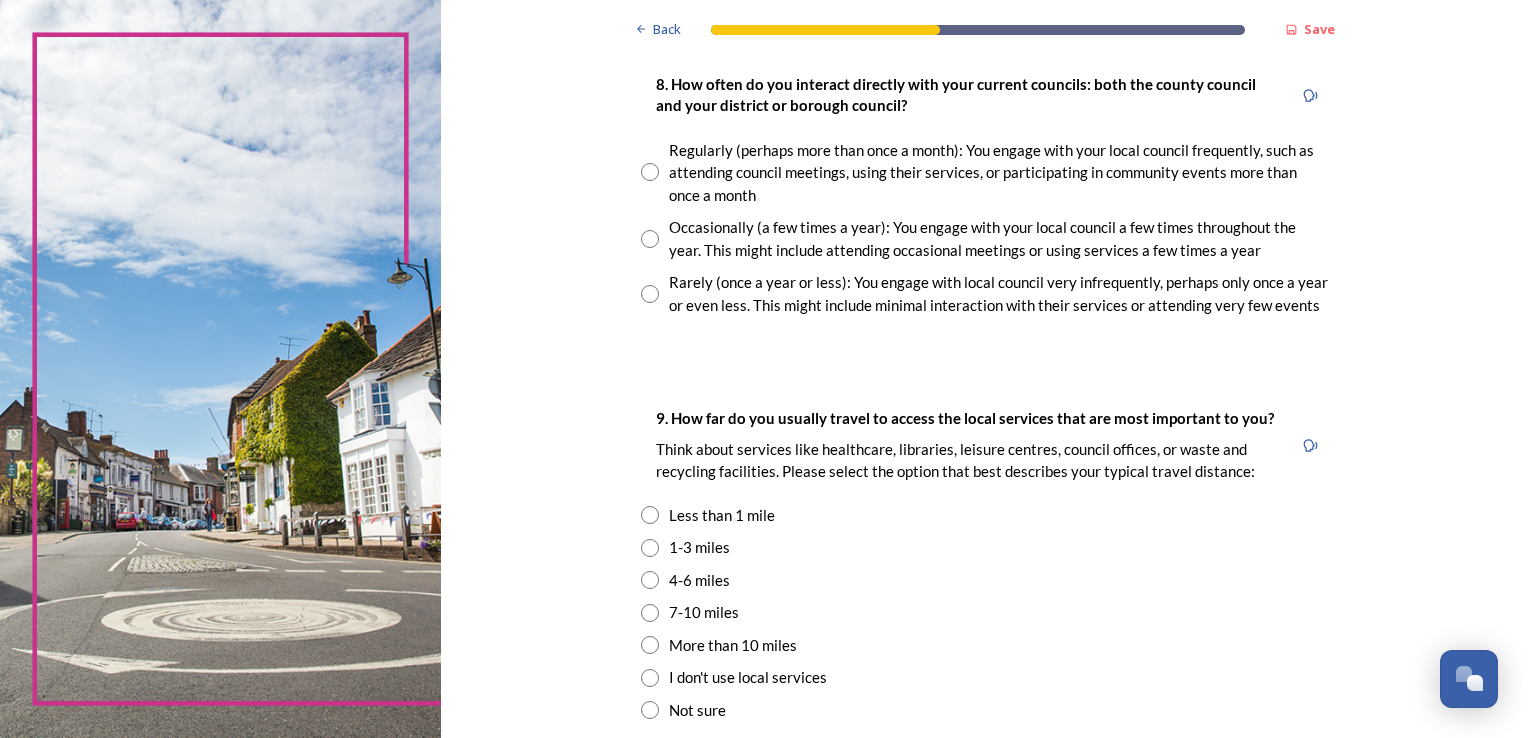 scroll, scrollTop: 1080, scrollLeft: 0, axis: vertical 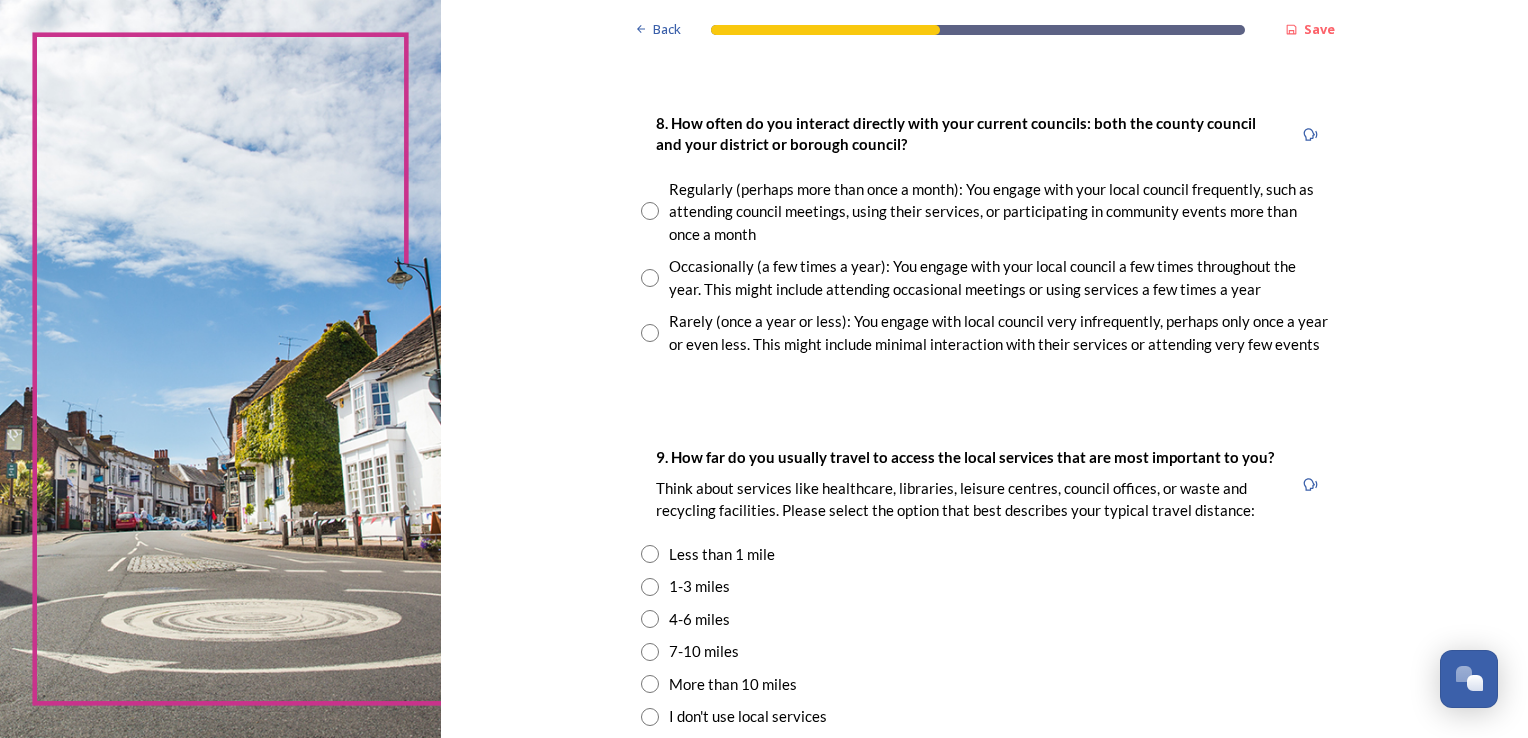 click at bounding box center (650, 211) 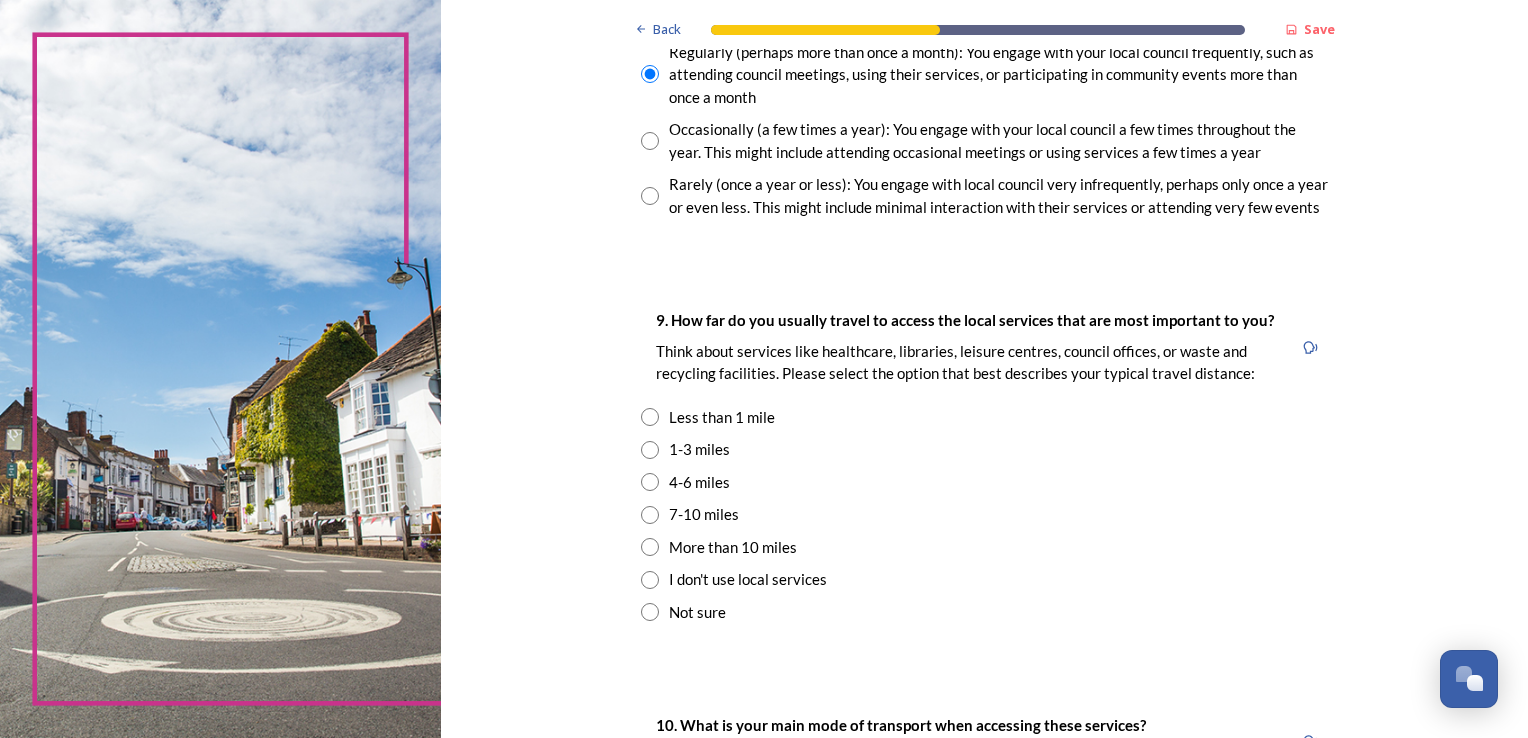 scroll, scrollTop: 1303, scrollLeft: 0, axis: vertical 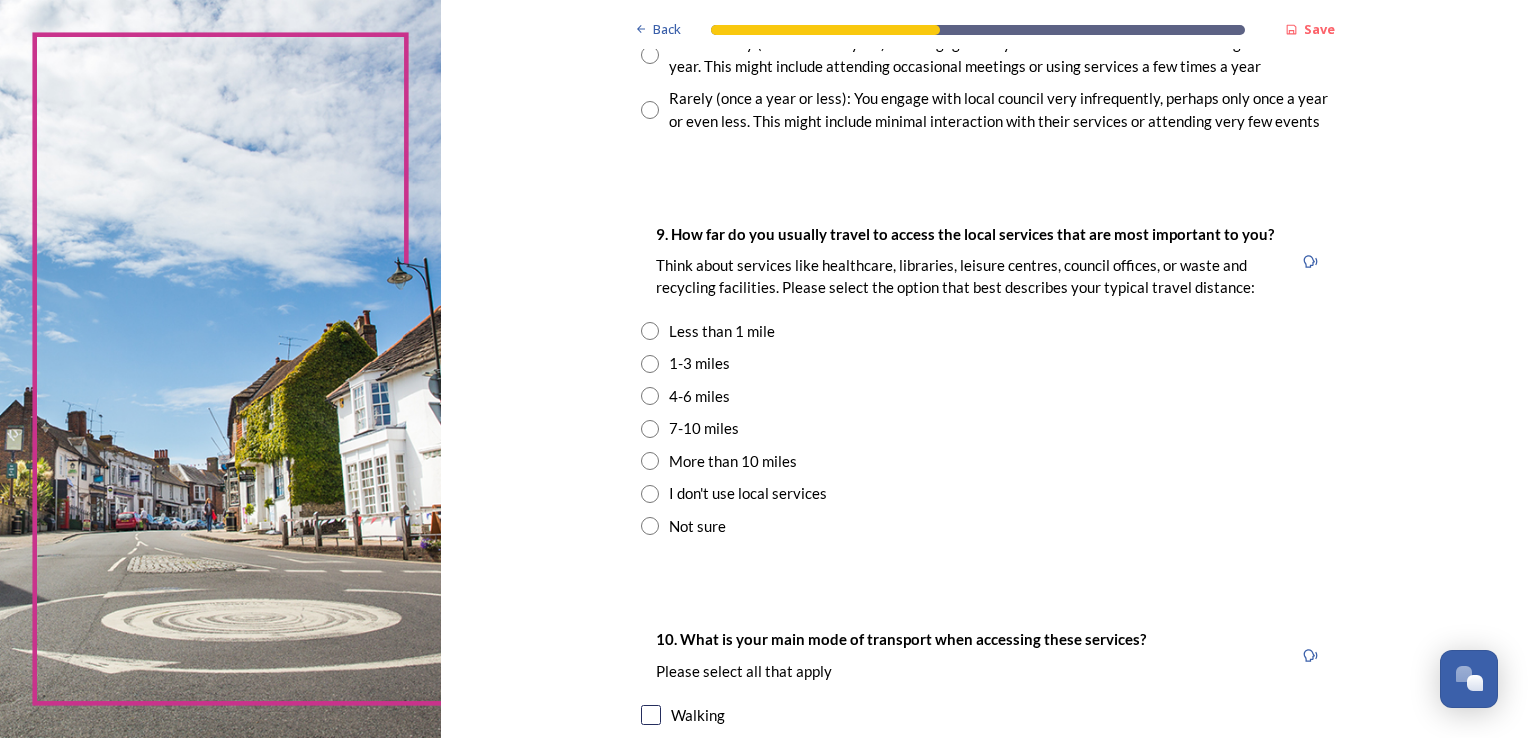 click at bounding box center [650, 364] 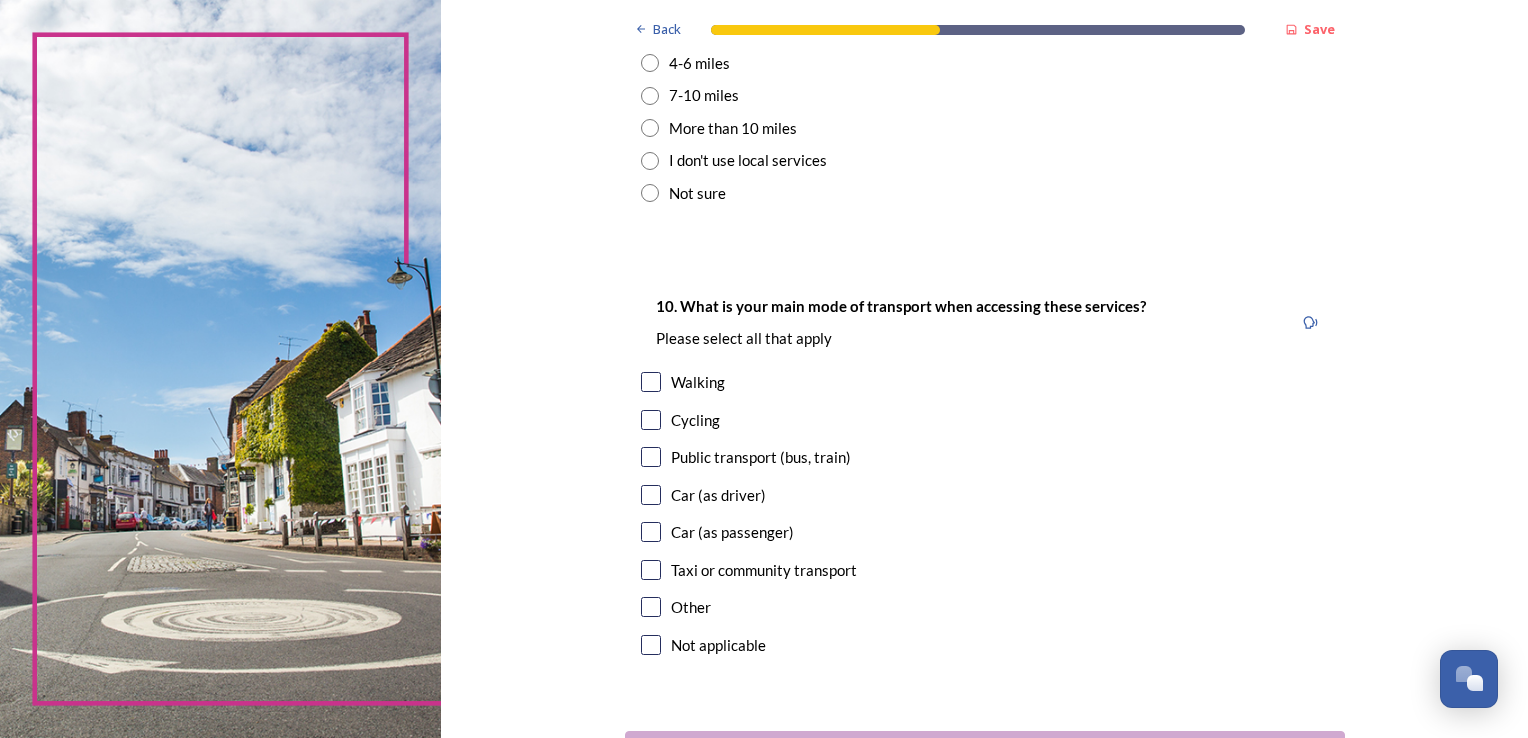 scroll, scrollTop: 1637, scrollLeft: 0, axis: vertical 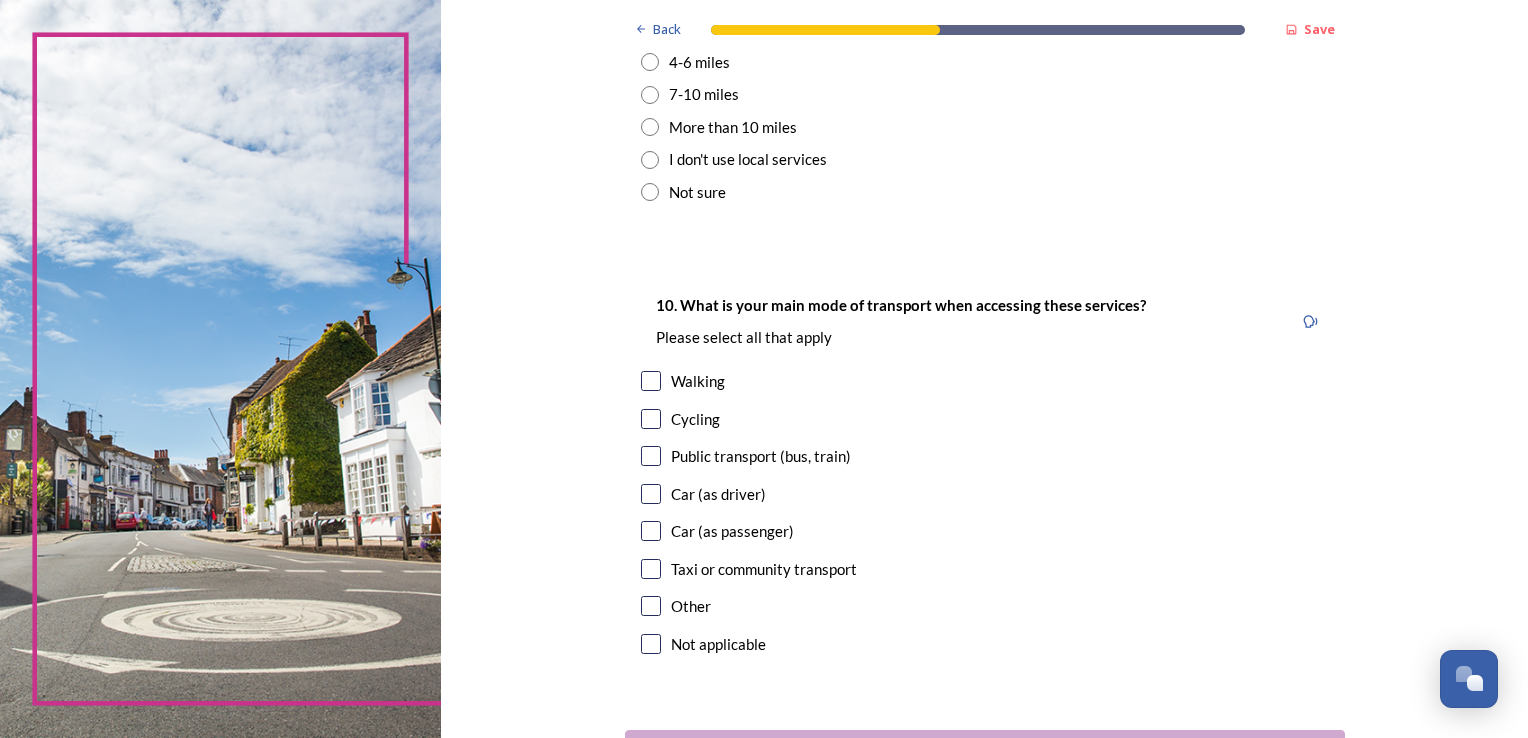 click at bounding box center (651, 381) 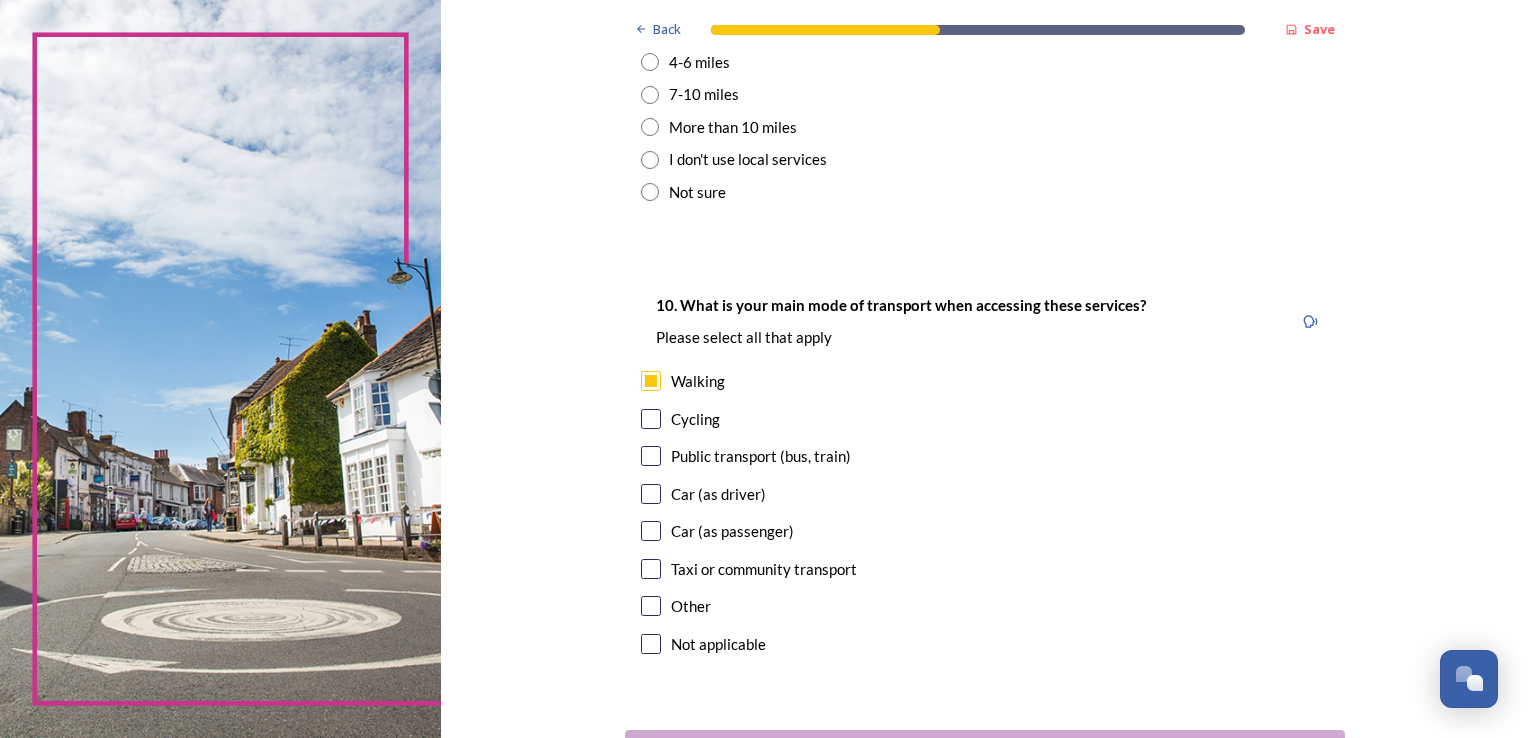 click at bounding box center [651, 494] 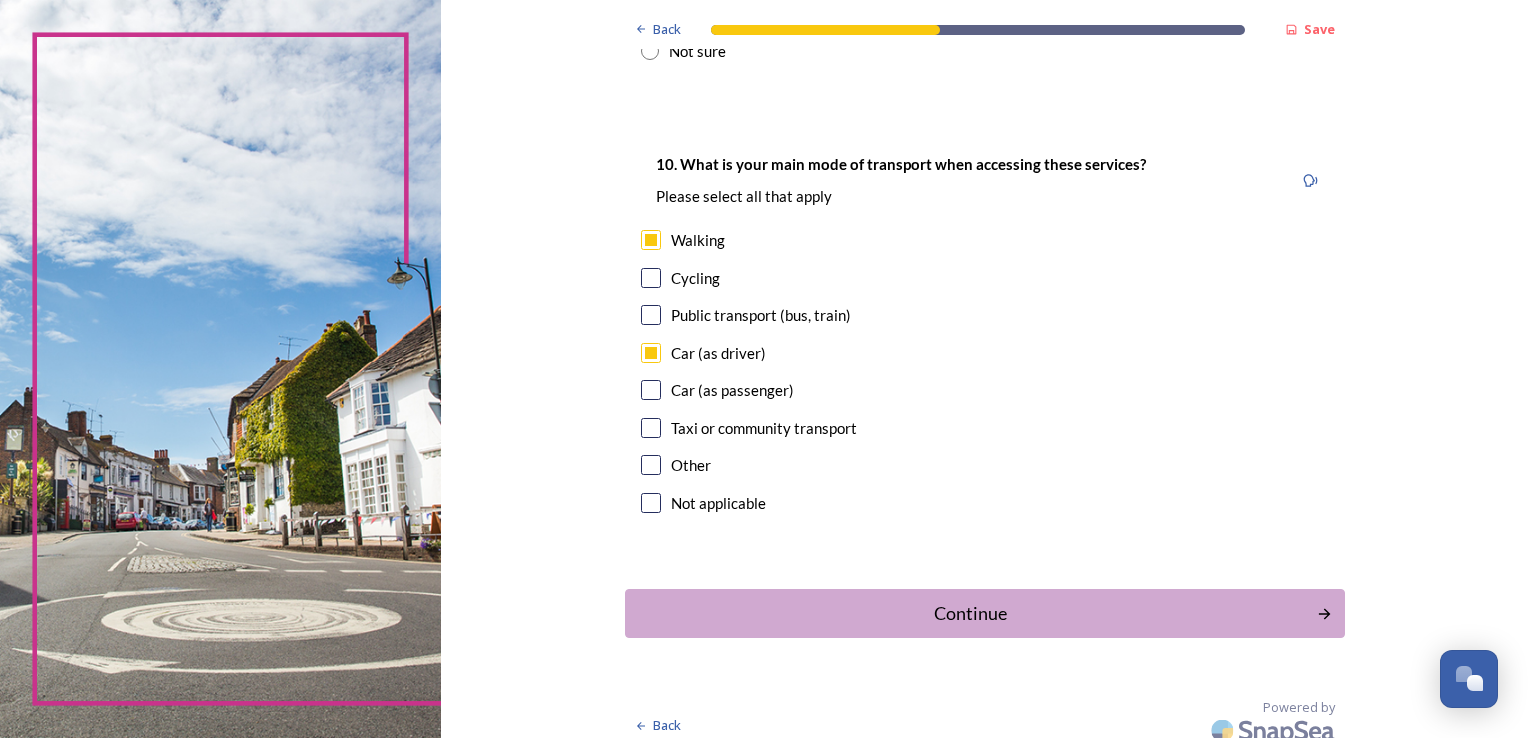 scroll, scrollTop: 1792, scrollLeft: 0, axis: vertical 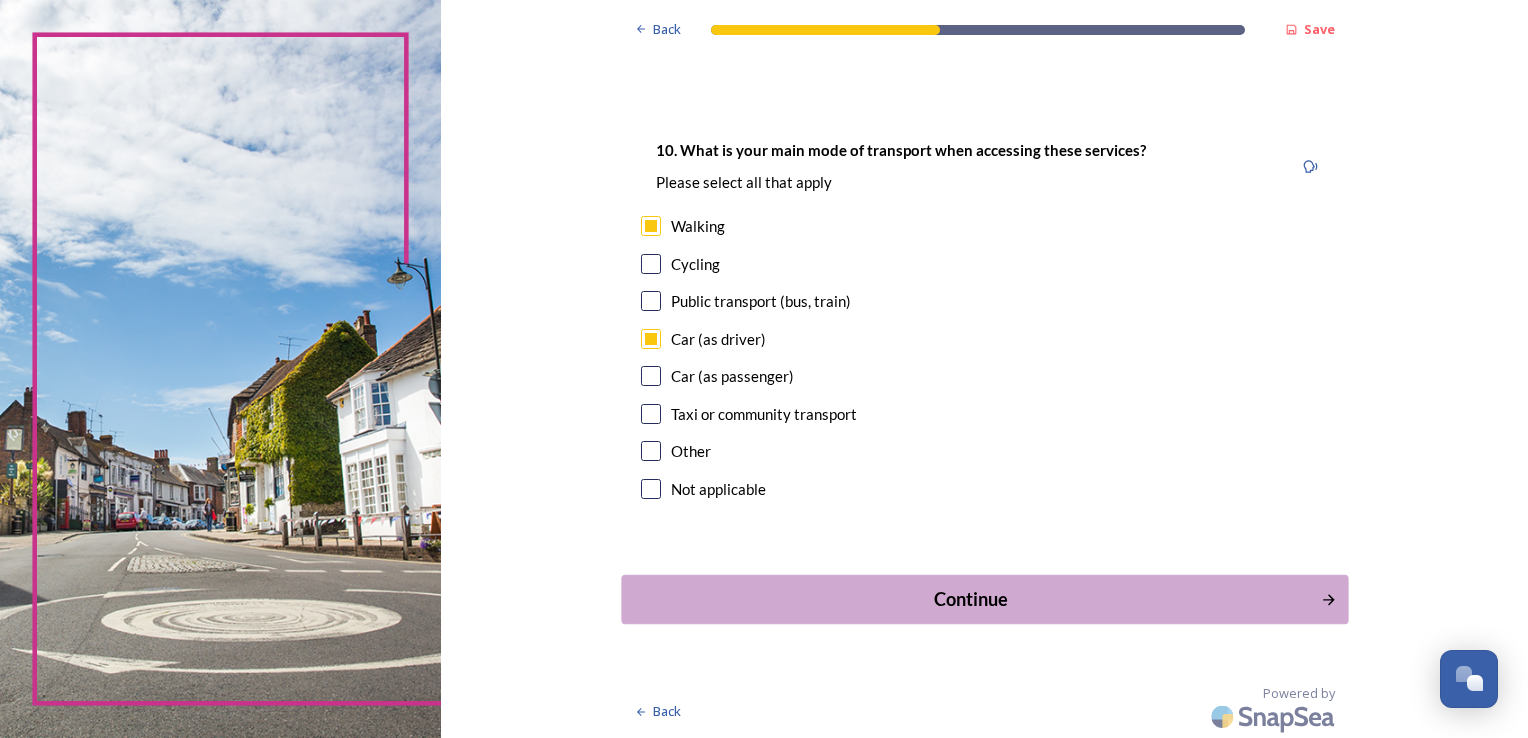 click on "Continue" at bounding box center (970, 599) 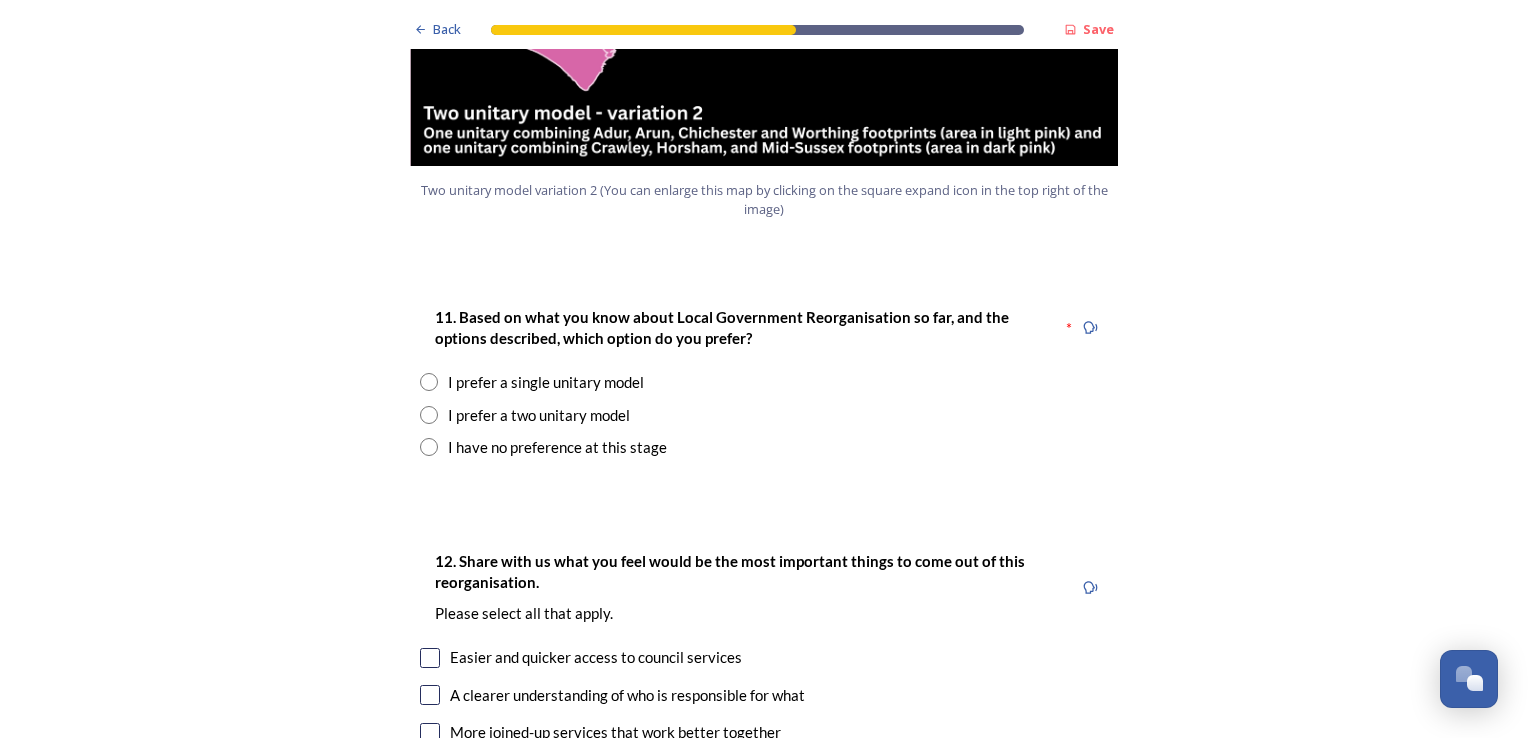 scroll, scrollTop: 2571, scrollLeft: 0, axis: vertical 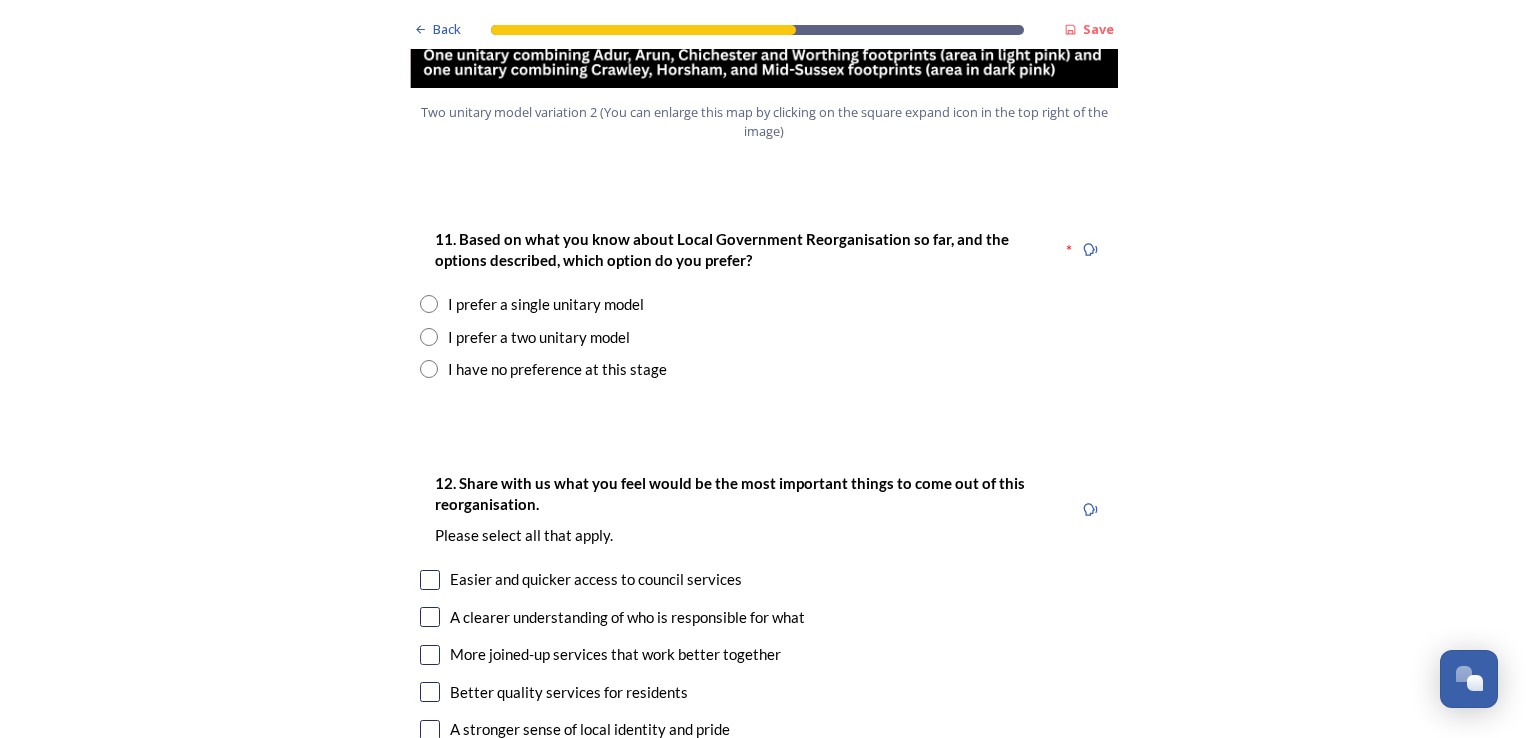 click at bounding box center [429, 304] 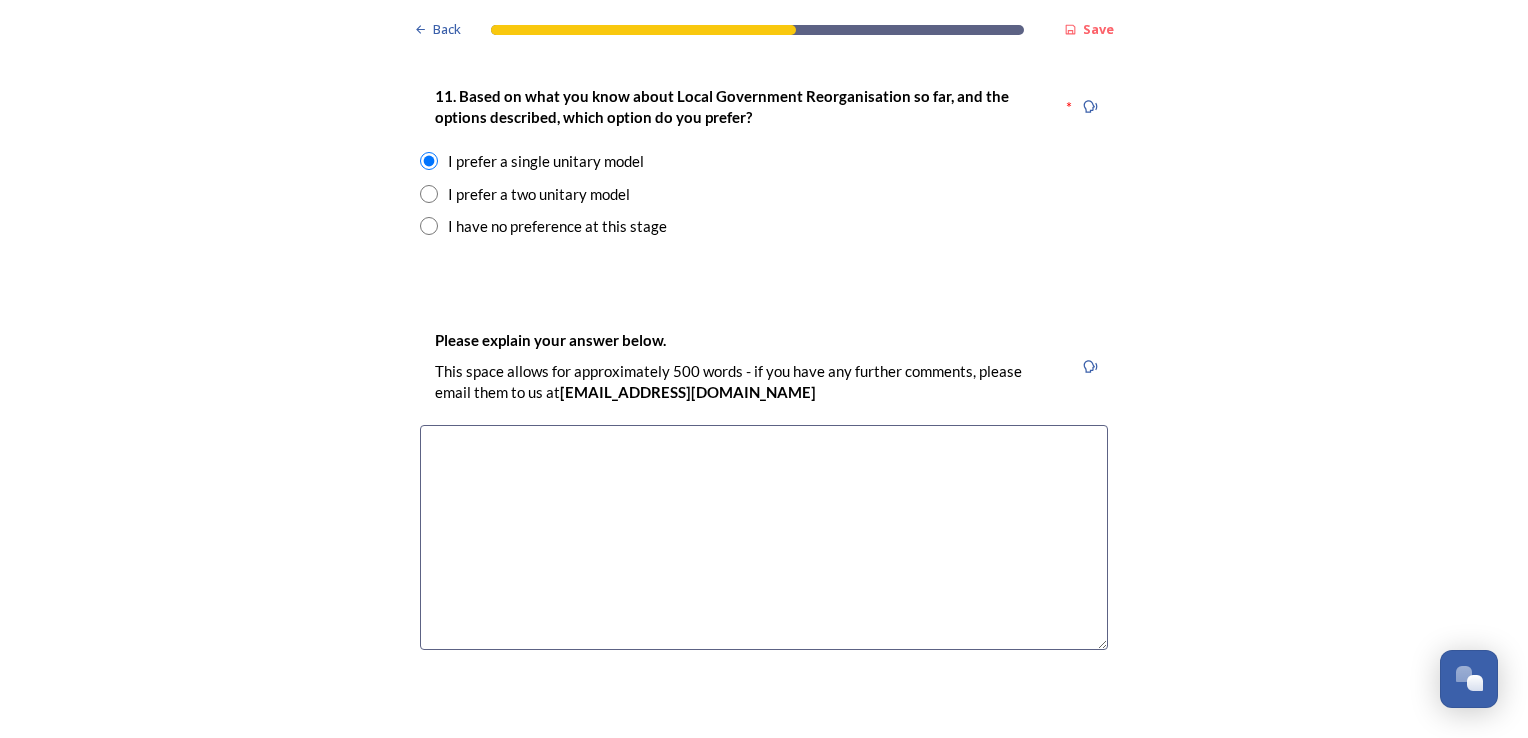 scroll, scrollTop: 2715, scrollLeft: 0, axis: vertical 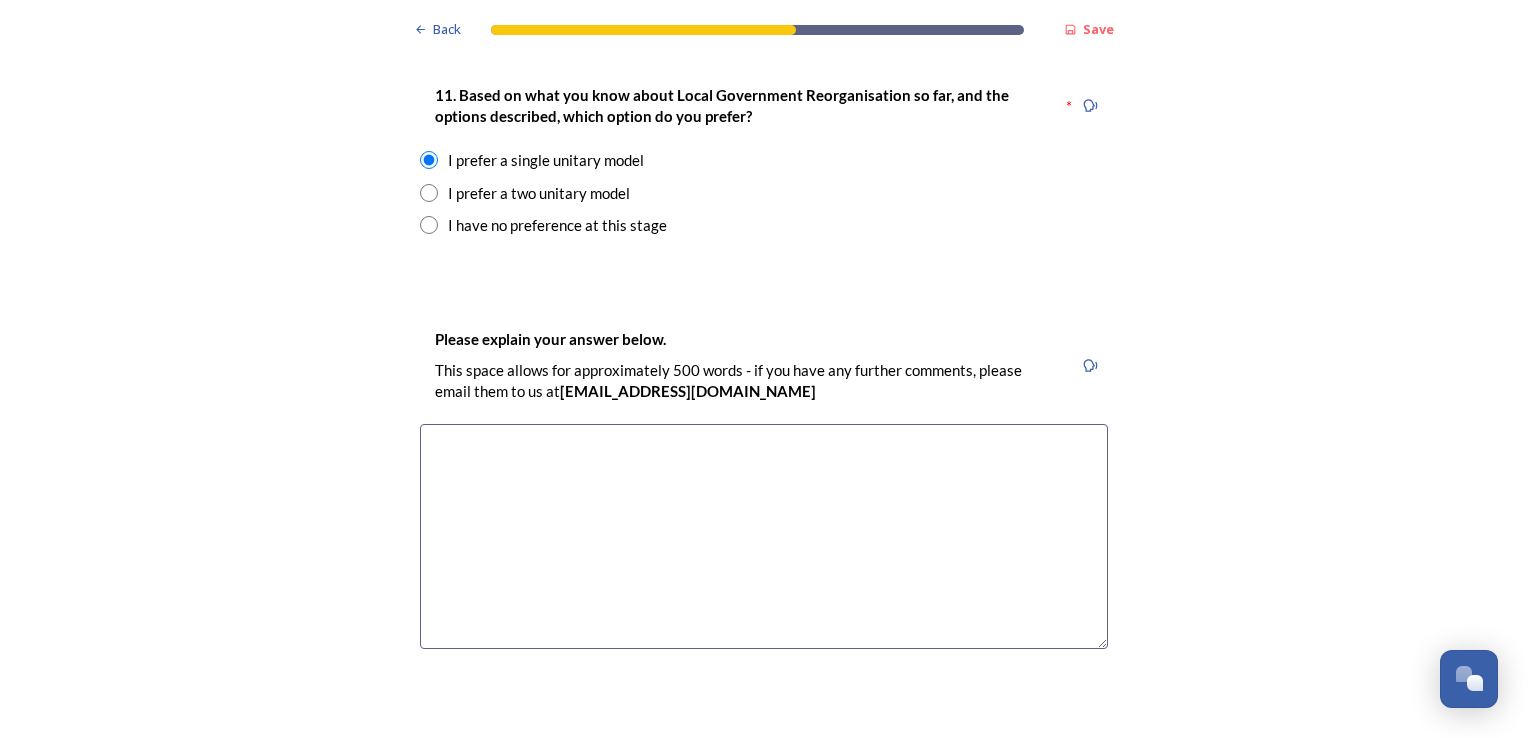 click on "Back Save Prioritising future services As explained on our  Shaping [GEOGRAPHIC_DATA] hub , Local Government Reorganisation for [GEOGRAPHIC_DATA] means that the county, district and borough councils will be replaced with one, or more than one, single-tier council (referred to as a unitary council) to deliver all your services.  Options currently being explored within [GEOGRAPHIC_DATA] are detailed on our  hub , but map visuals can be found below. A single county unitary , bringing the County Council and all seven District and Borough Councils services together to form a new unitary council for [GEOGRAPHIC_DATA]. Single unitary model (You can enlarge this map by clicking on the square expand icon in the top right of the image) Two unitary option, variation 1  -   one unitary combining Arun, [GEOGRAPHIC_DATA] and Worthing footprints and one unitary combining Adur, [GEOGRAPHIC_DATA], [GEOGRAPHIC_DATA], and Mid-Sussex footprints. Two unitary model variation 1 (You can enlarge this map by clicking on the square expand icon in the top right of the image) * Other 5" at bounding box center [764, 622] 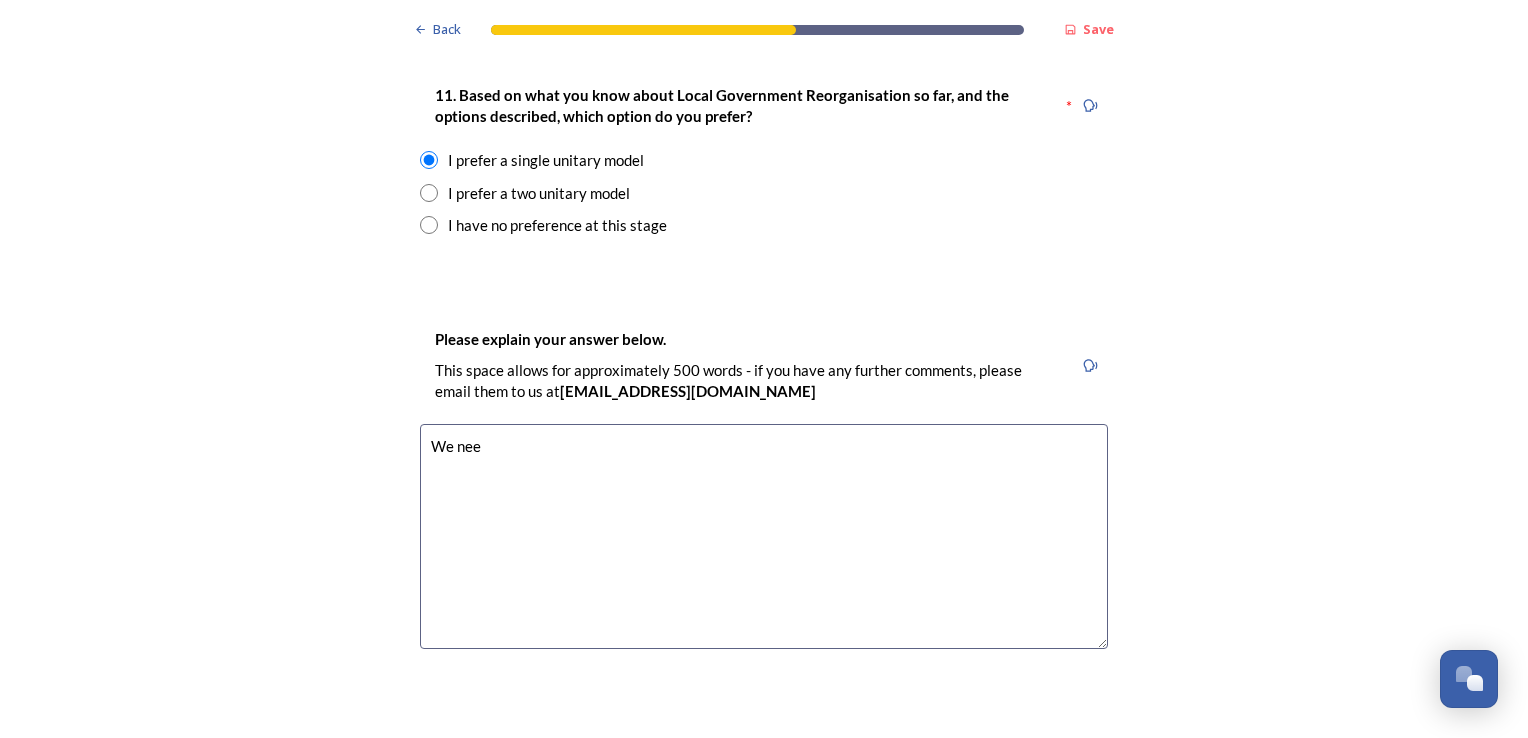 click on "We nee" at bounding box center [764, 536] 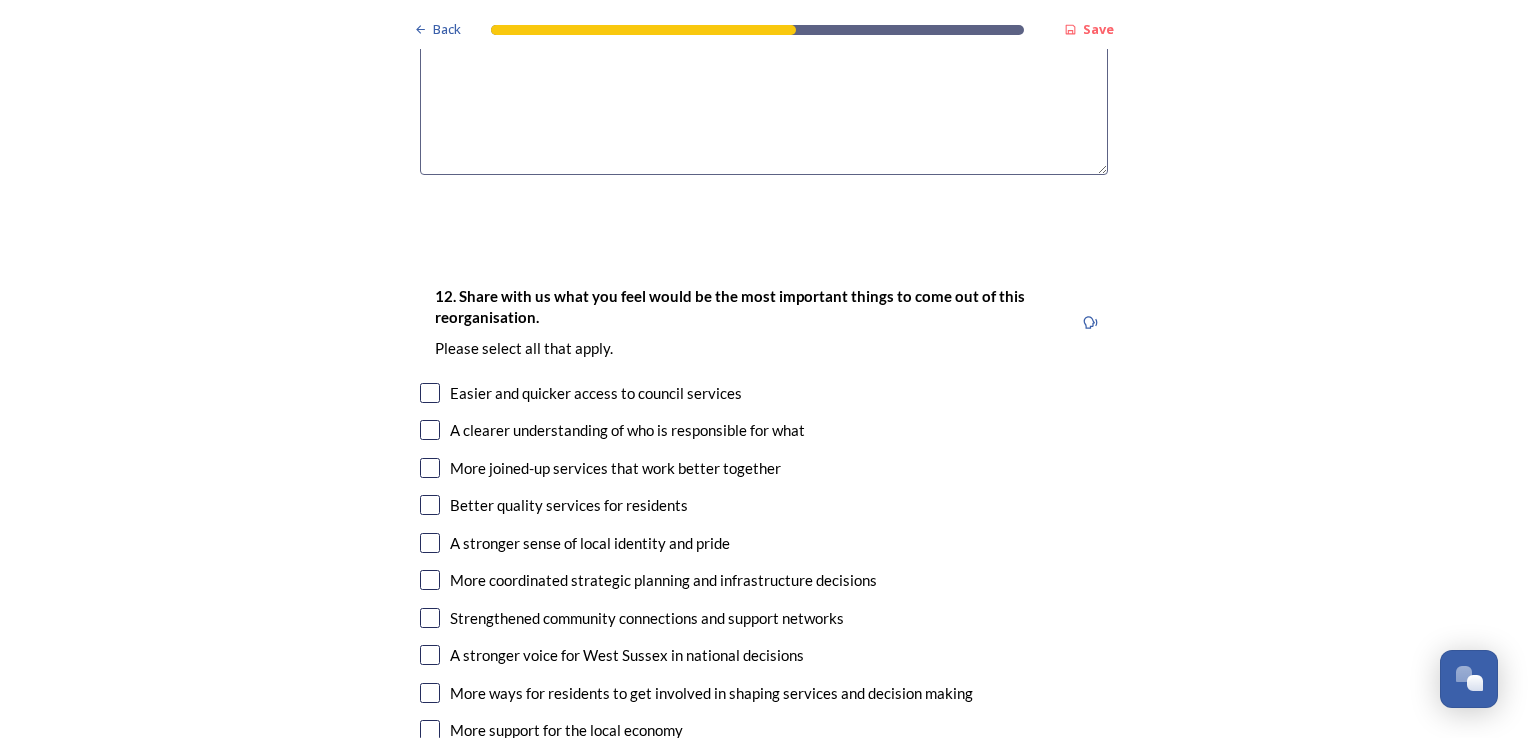 scroll, scrollTop: 3187, scrollLeft: 0, axis: vertical 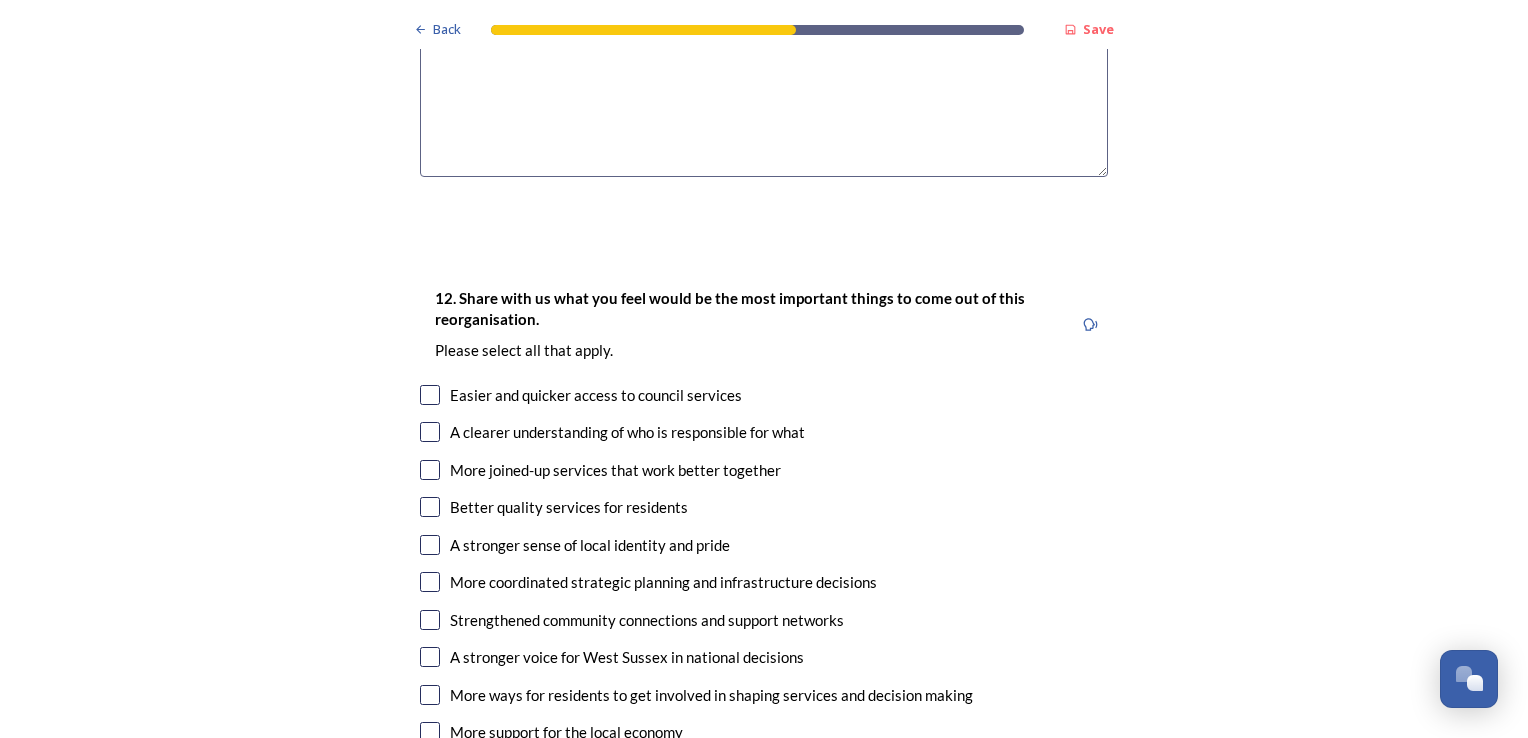 type on "We need to see substantial economies of scale which can only be achieved on the population base implied by a single county unitary local authority.  My own local councillors controlling [PERSON_NAME] Borough Council seem to be inefficient in their use of resources." 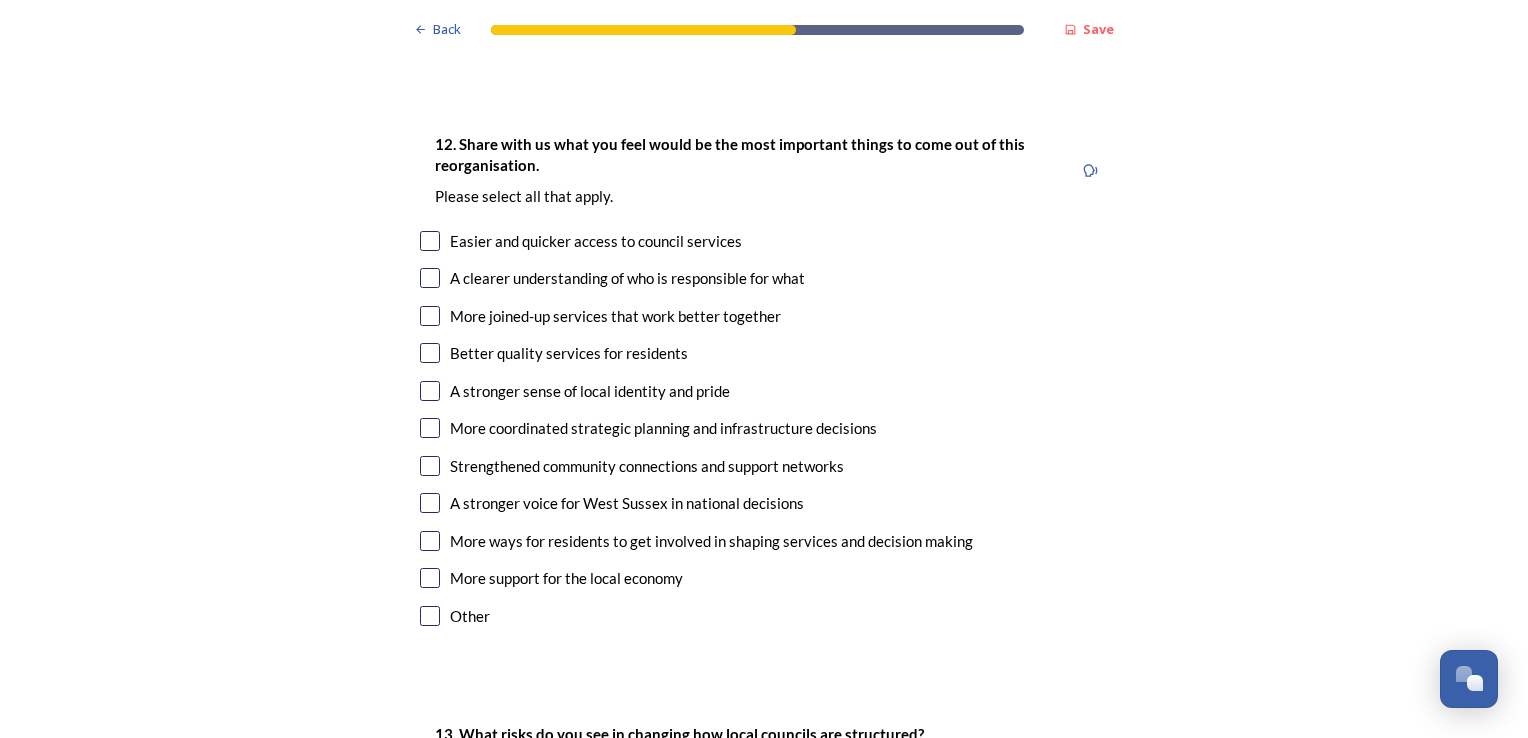 scroll, scrollTop: 3342, scrollLeft: 0, axis: vertical 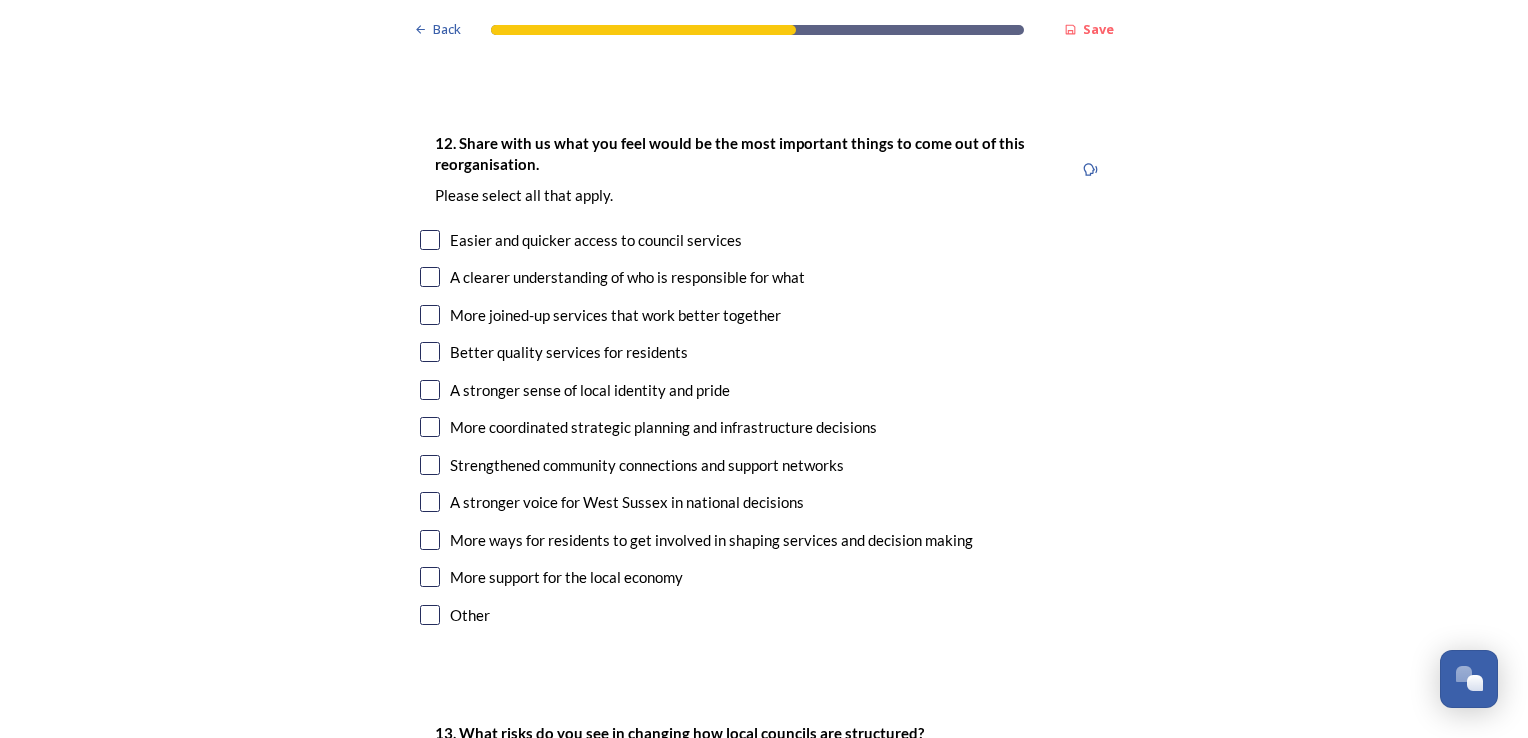 click at bounding box center (430, 240) 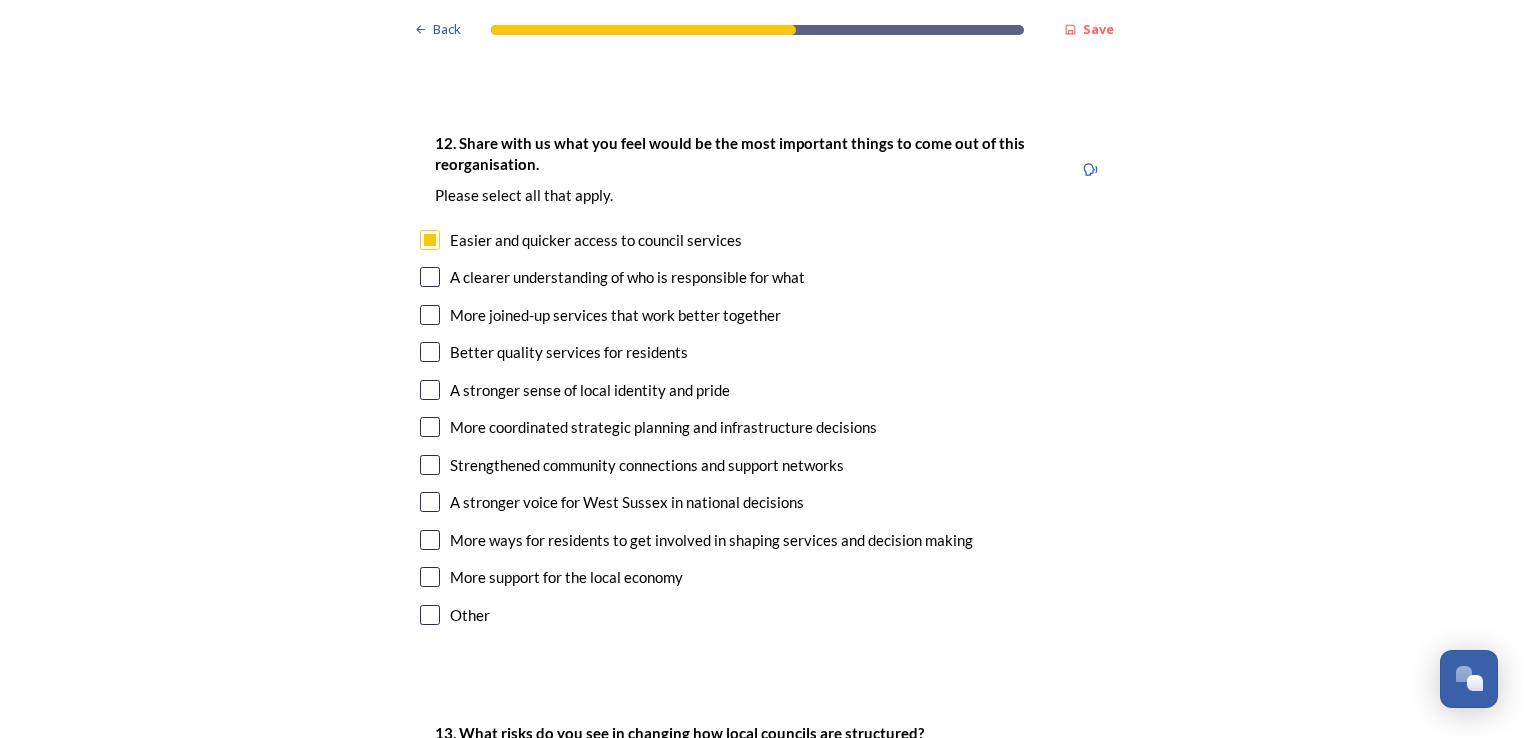 click at bounding box center [430, 277] 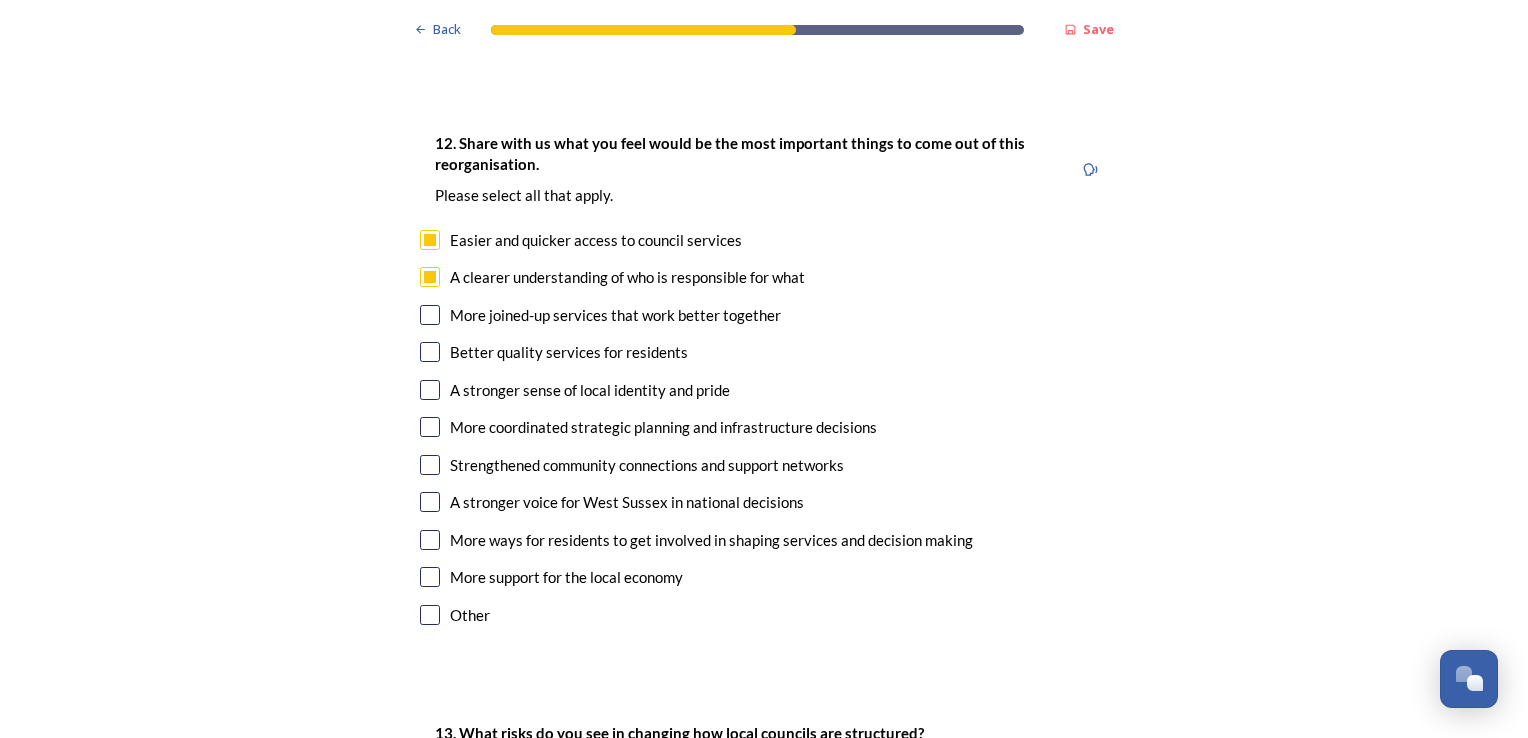 click at bounding box center [430, 315] 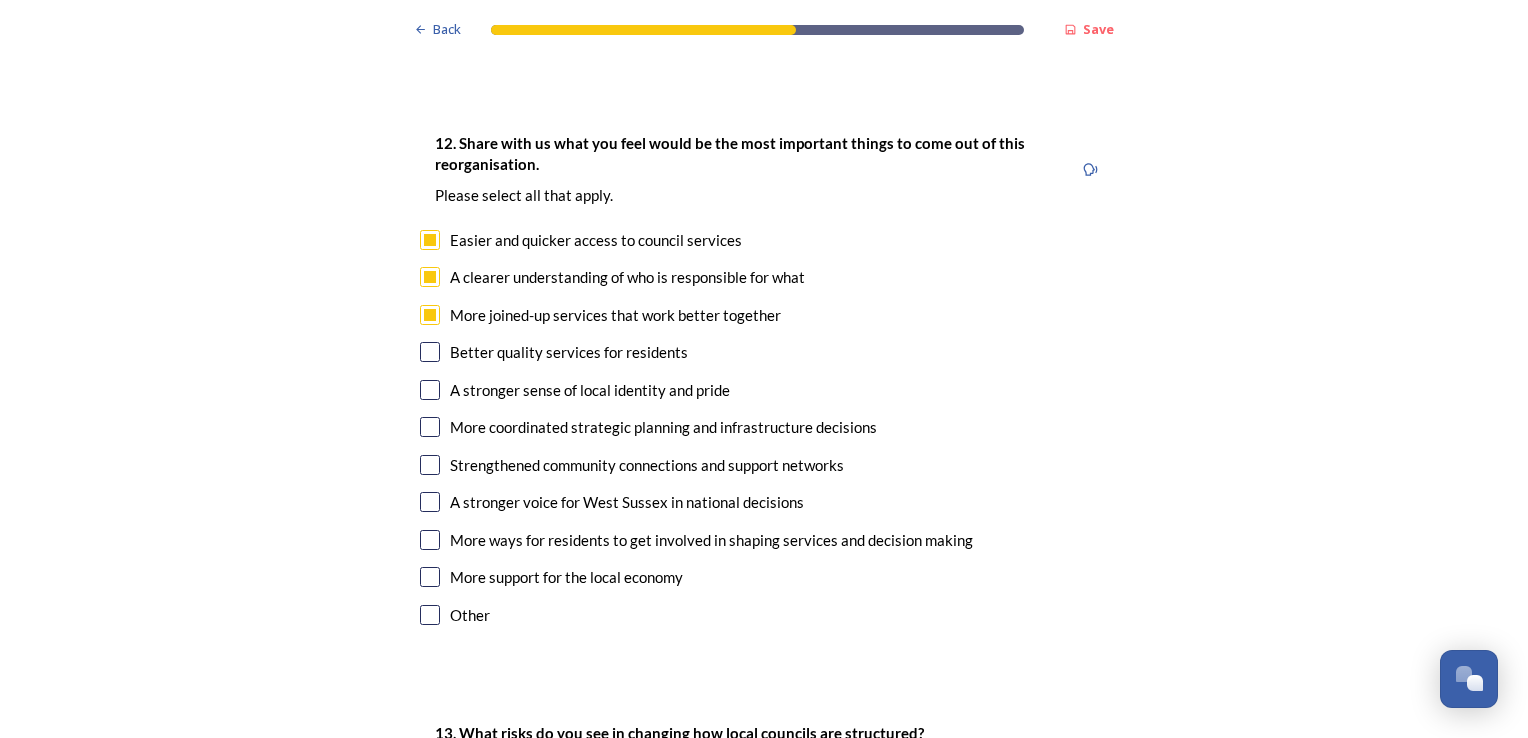 click at bounding box center [430, 352] 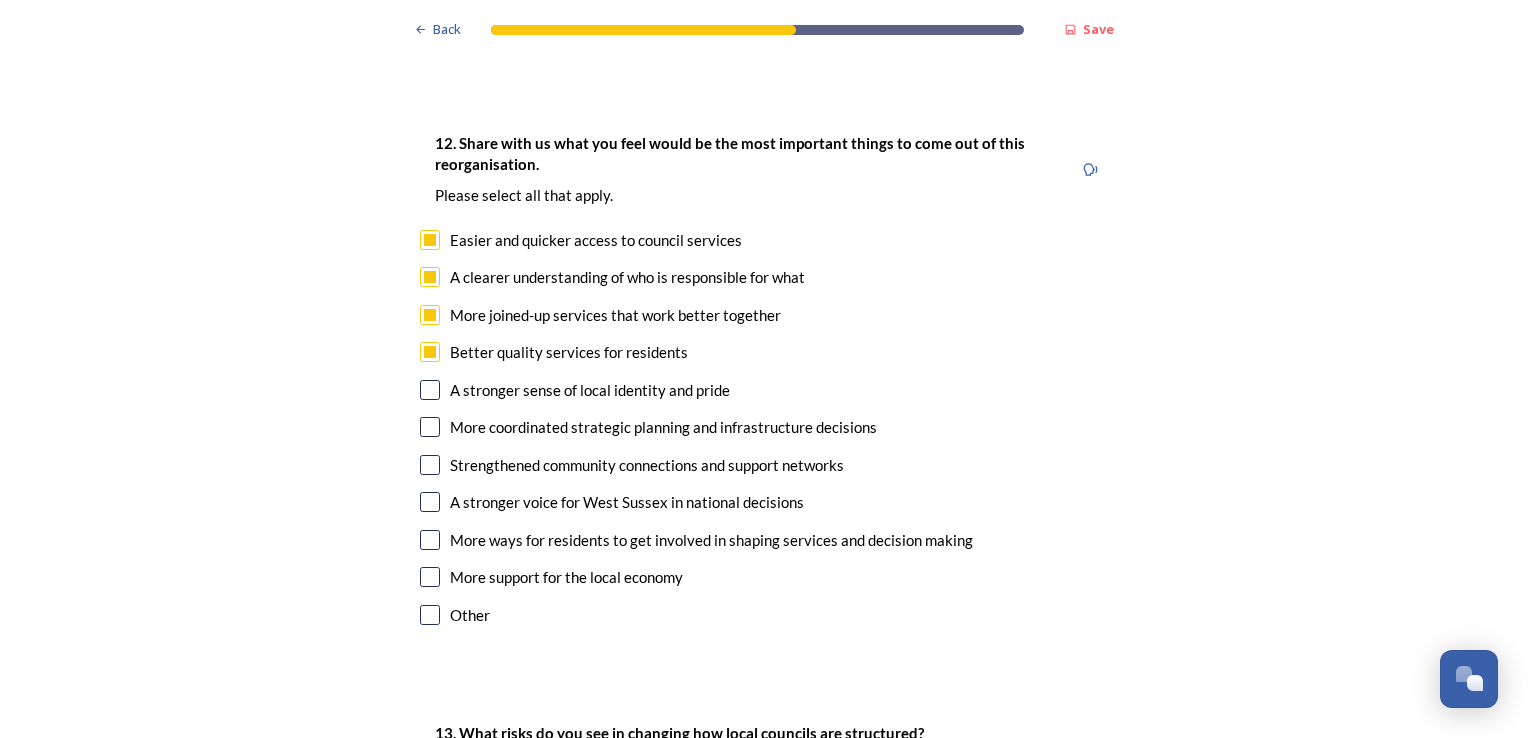 click at bounding box center (430, 390) 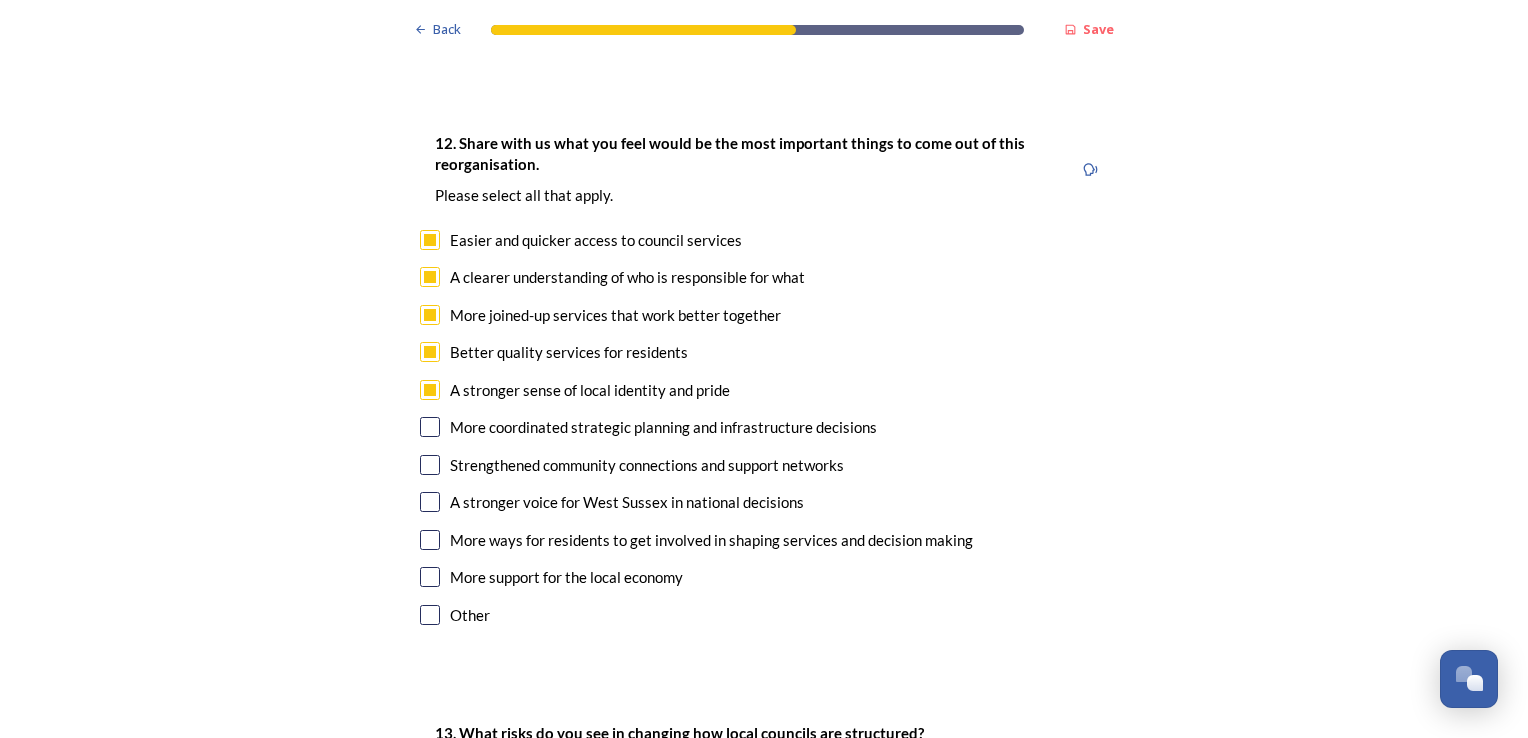 click at bounding box center (430, 427) 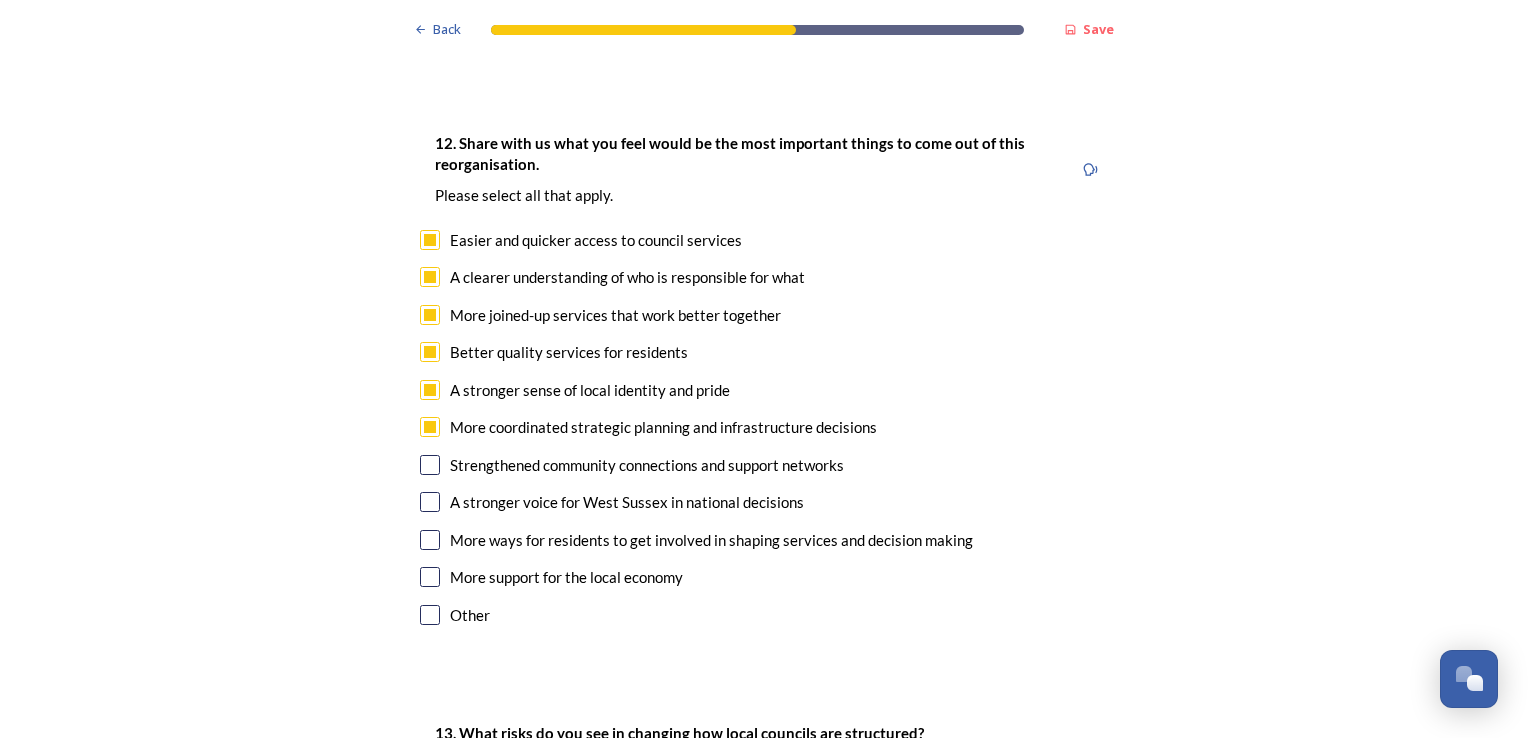 click at bounding box center [430, 465] 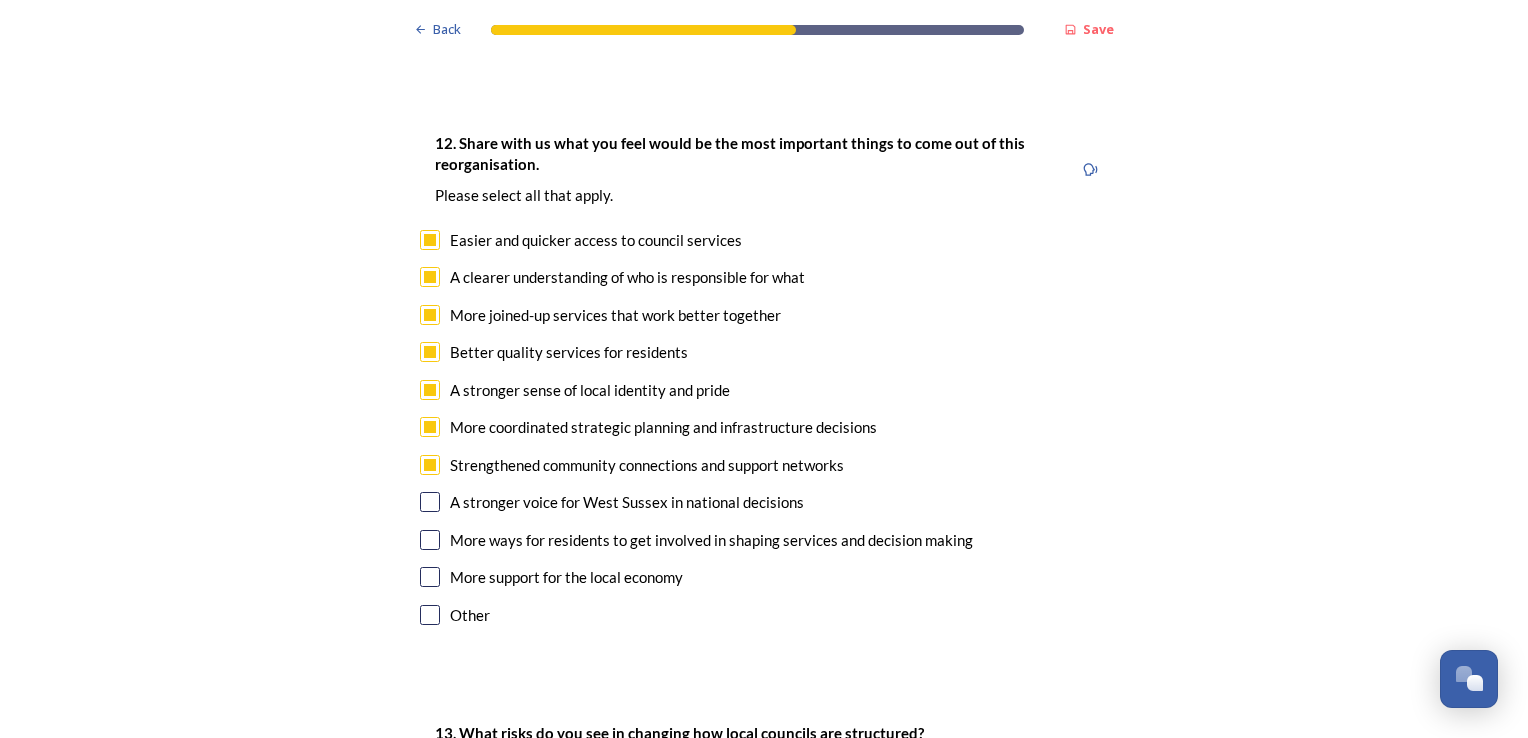 click at bounding box center [430, 502] 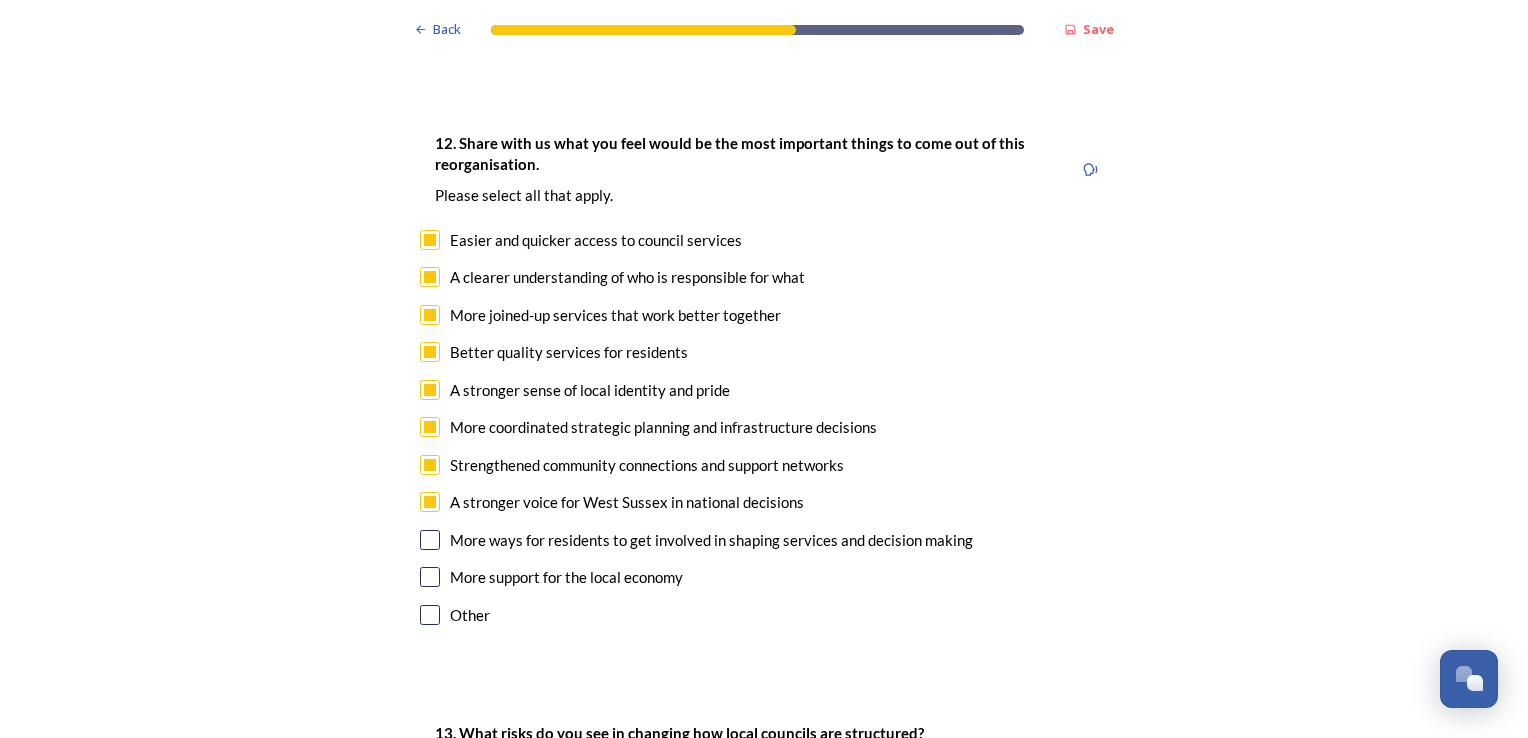 click at bounding box center (430, 540) 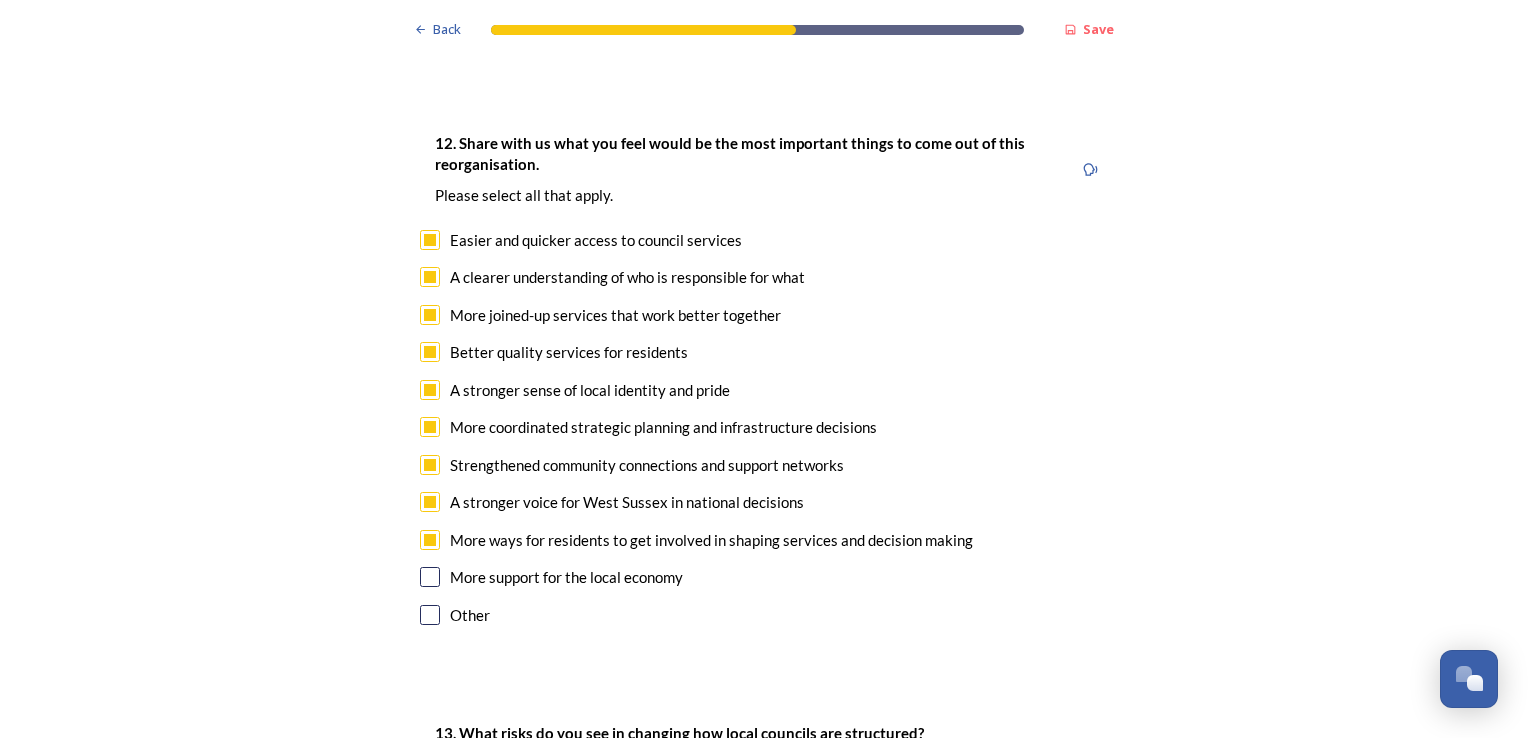 click at bounding box center (430, 577) 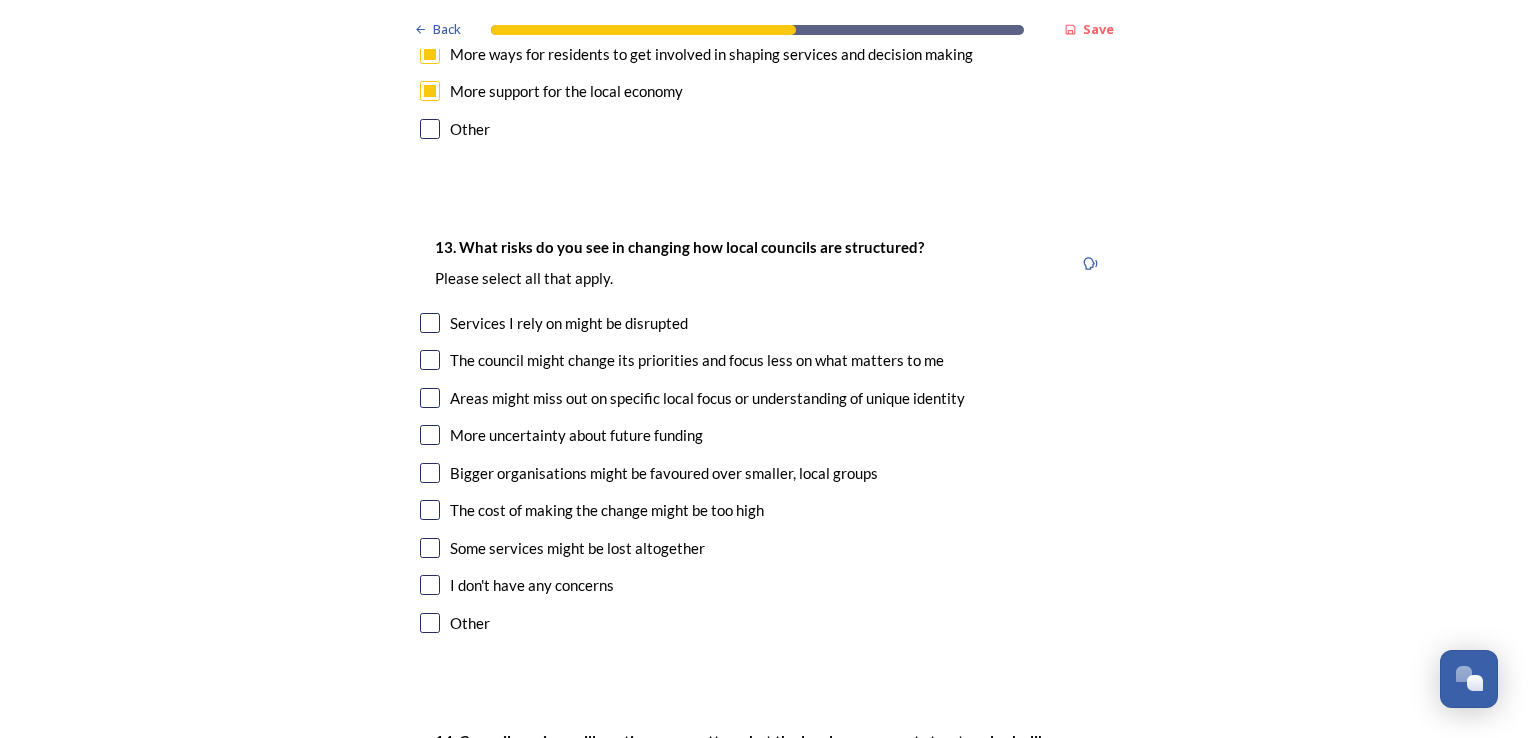 scroll, scrollTop: 3828, scrollLeft: 0, axis: vertical 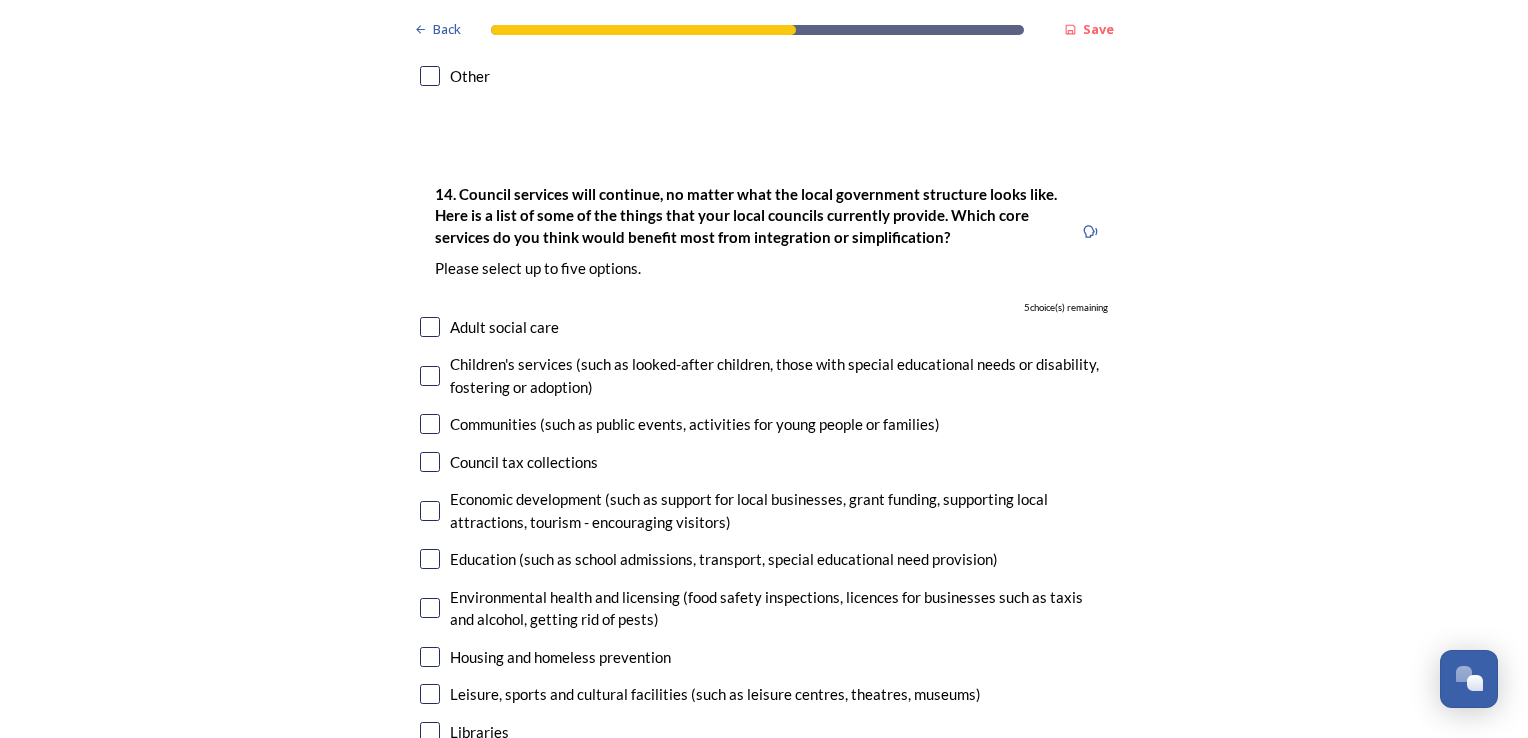 click at bounding box center (430, 327) 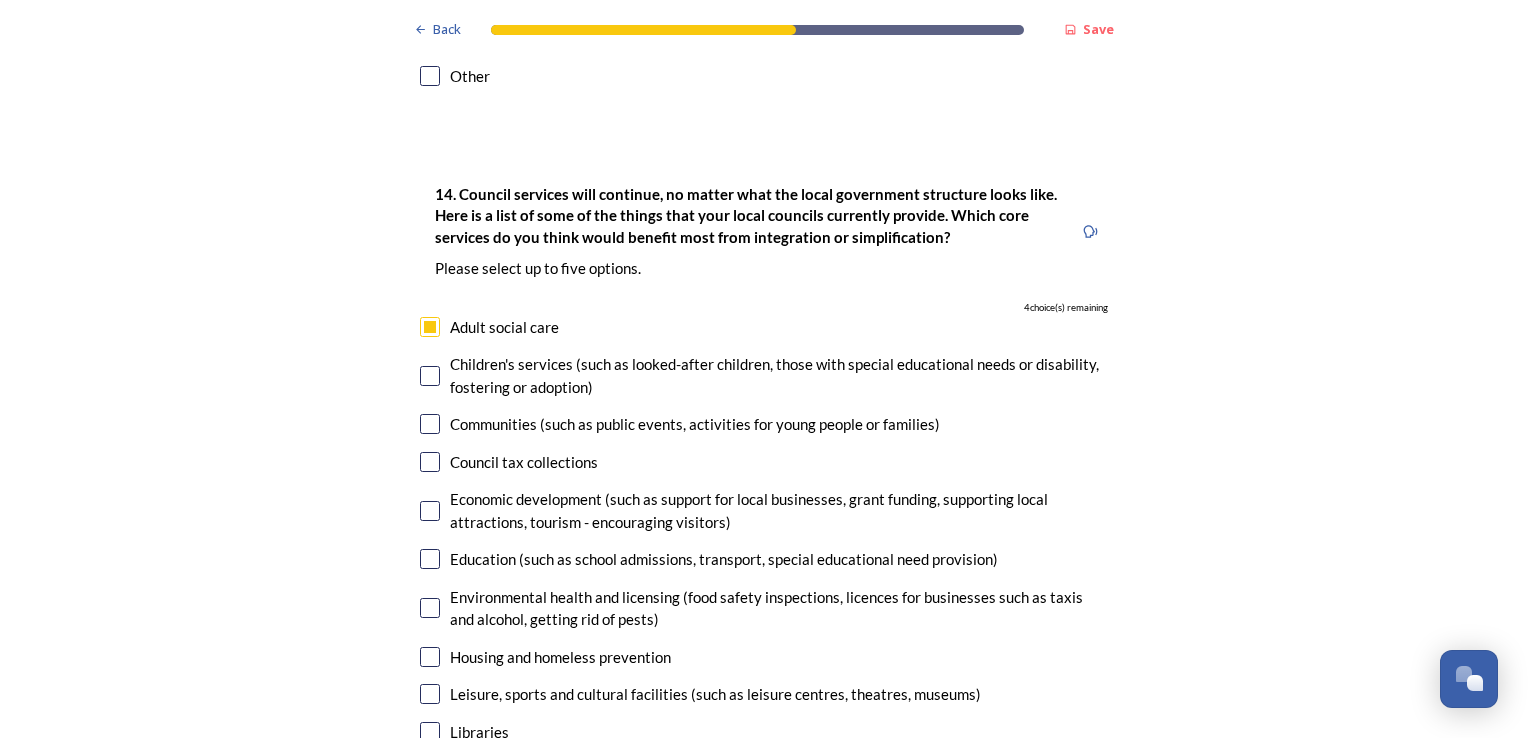 click at bounding box center [430, 376] 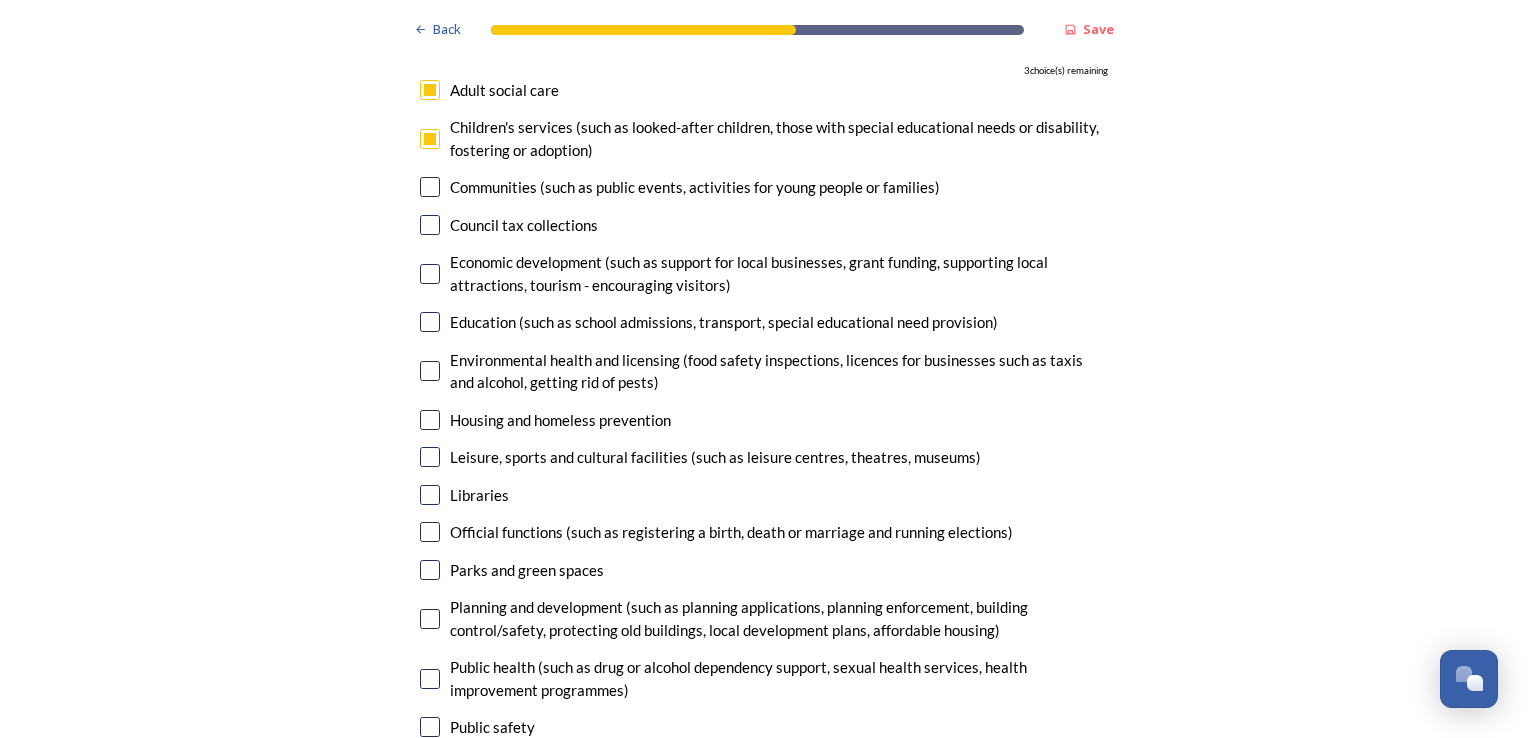 scroll, scrollTop: 4613, scrollLeft: 0, axis: vertical 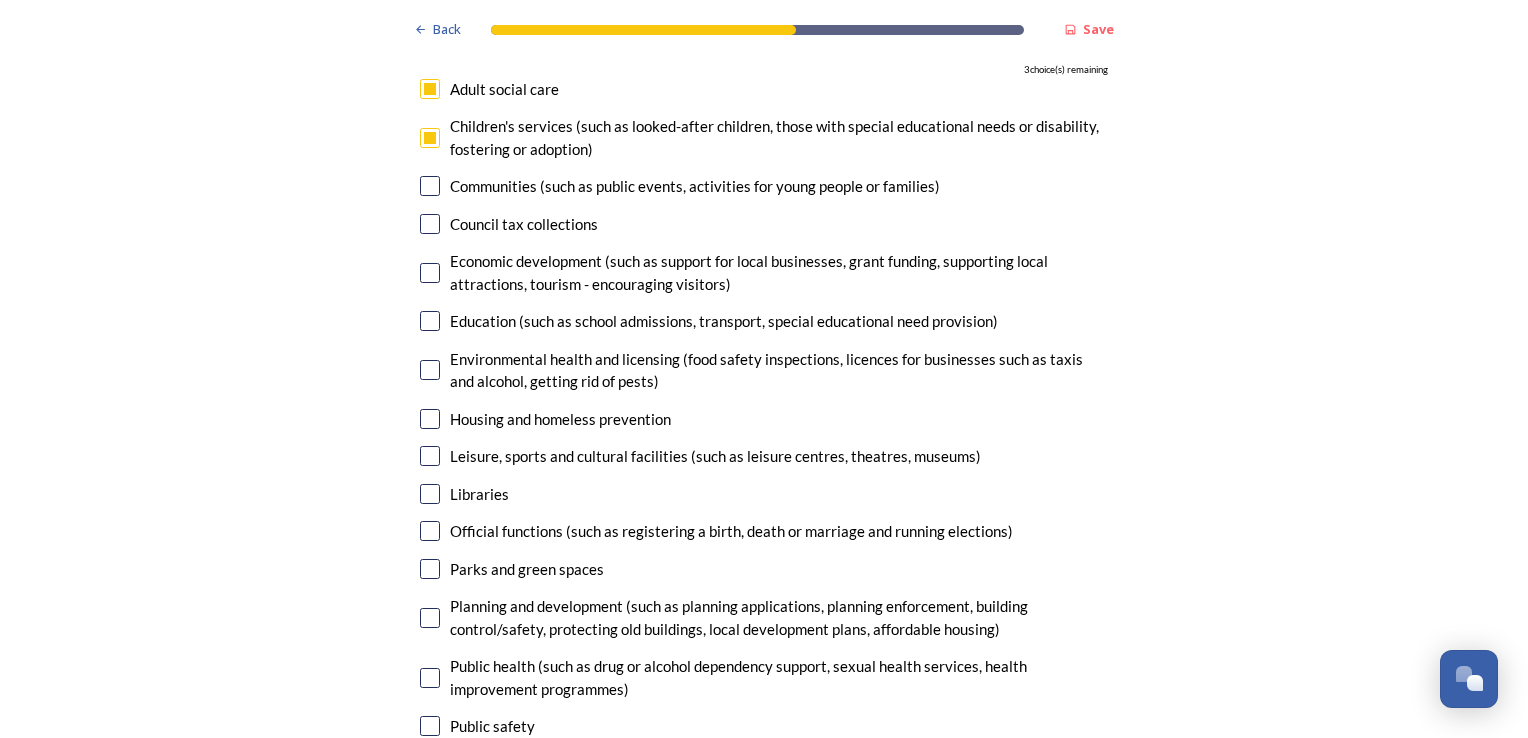 click at bounding box center [430, 273] 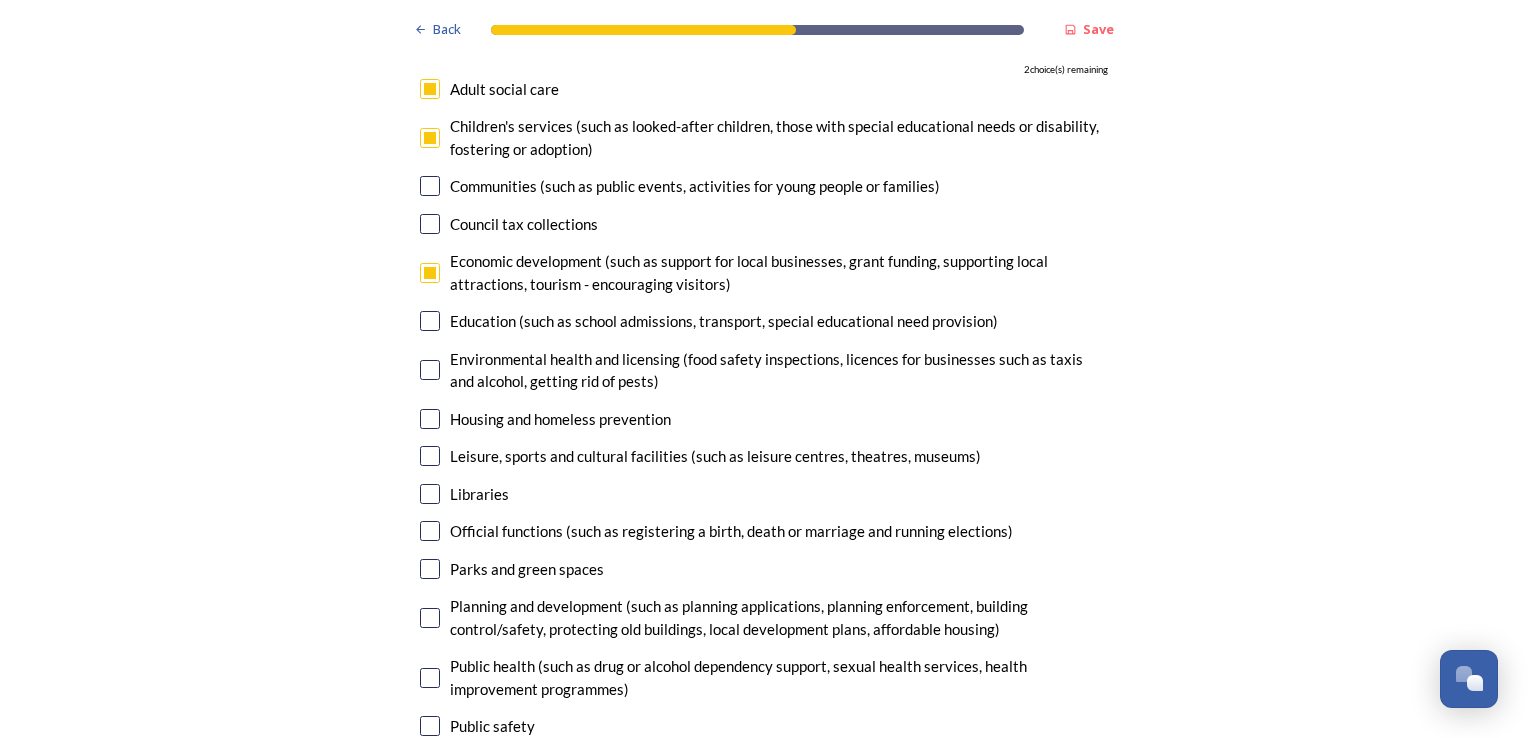 click at bounding box center [430, 419] 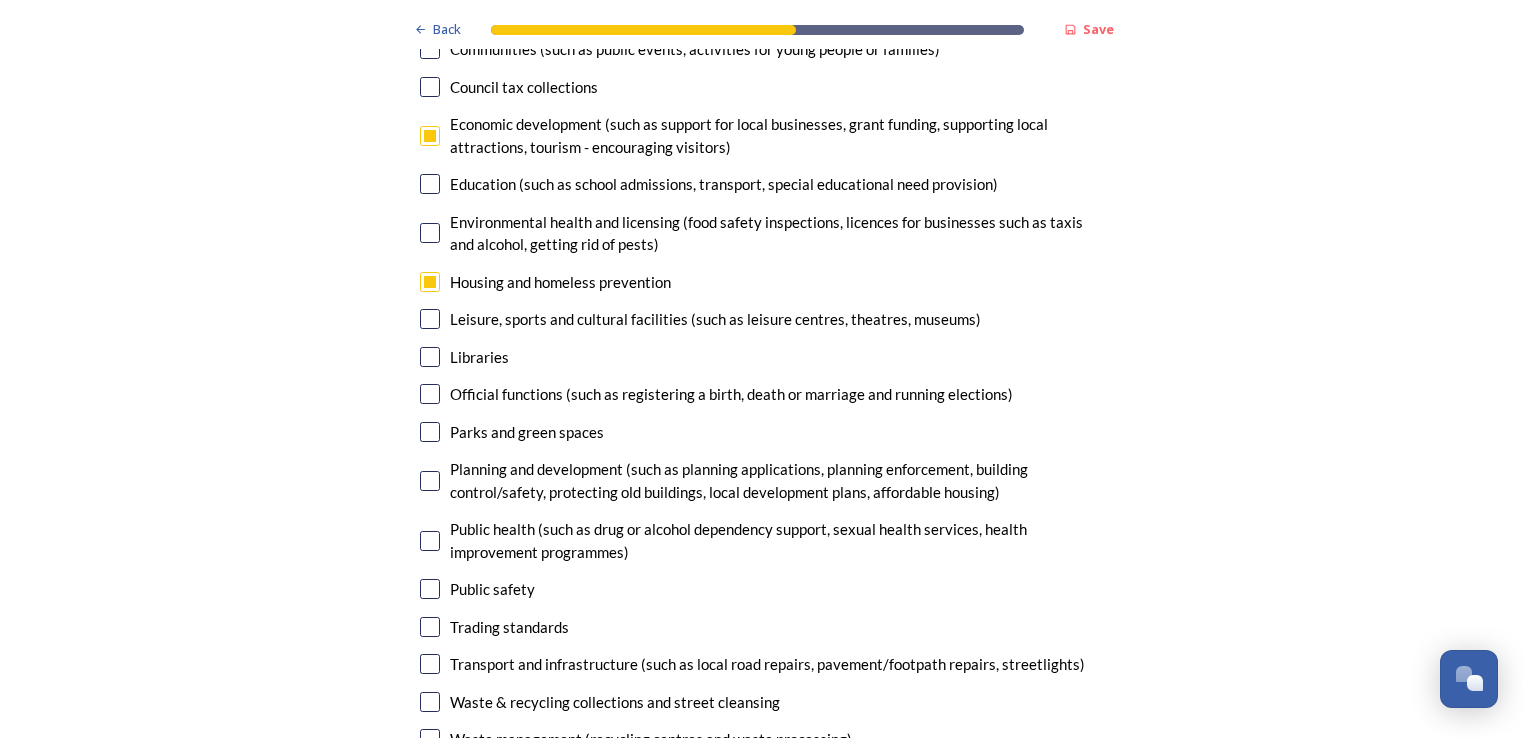scroll, scrollTop: 4750, scrollLeft: 0, axis: vertical 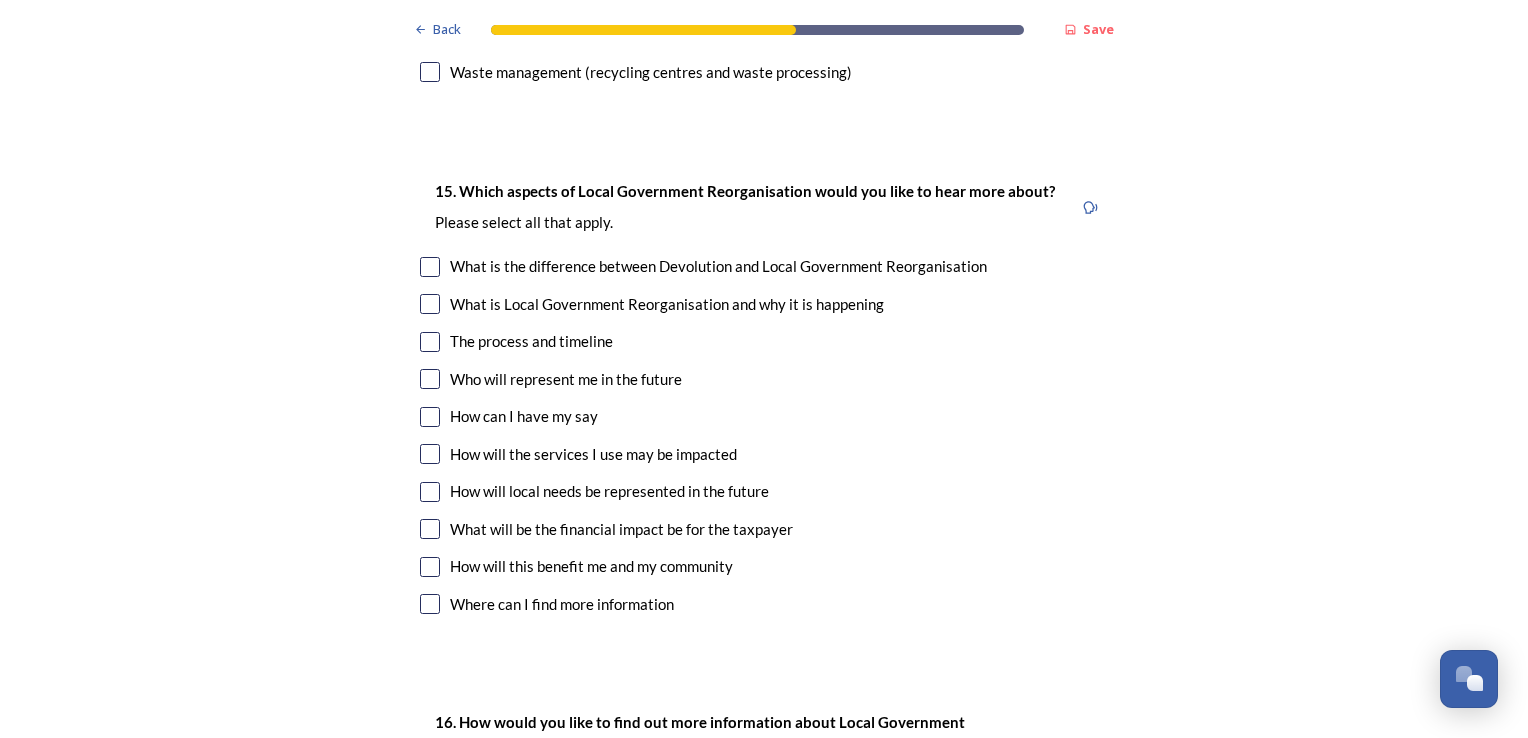click at bounding box center [430, 379] 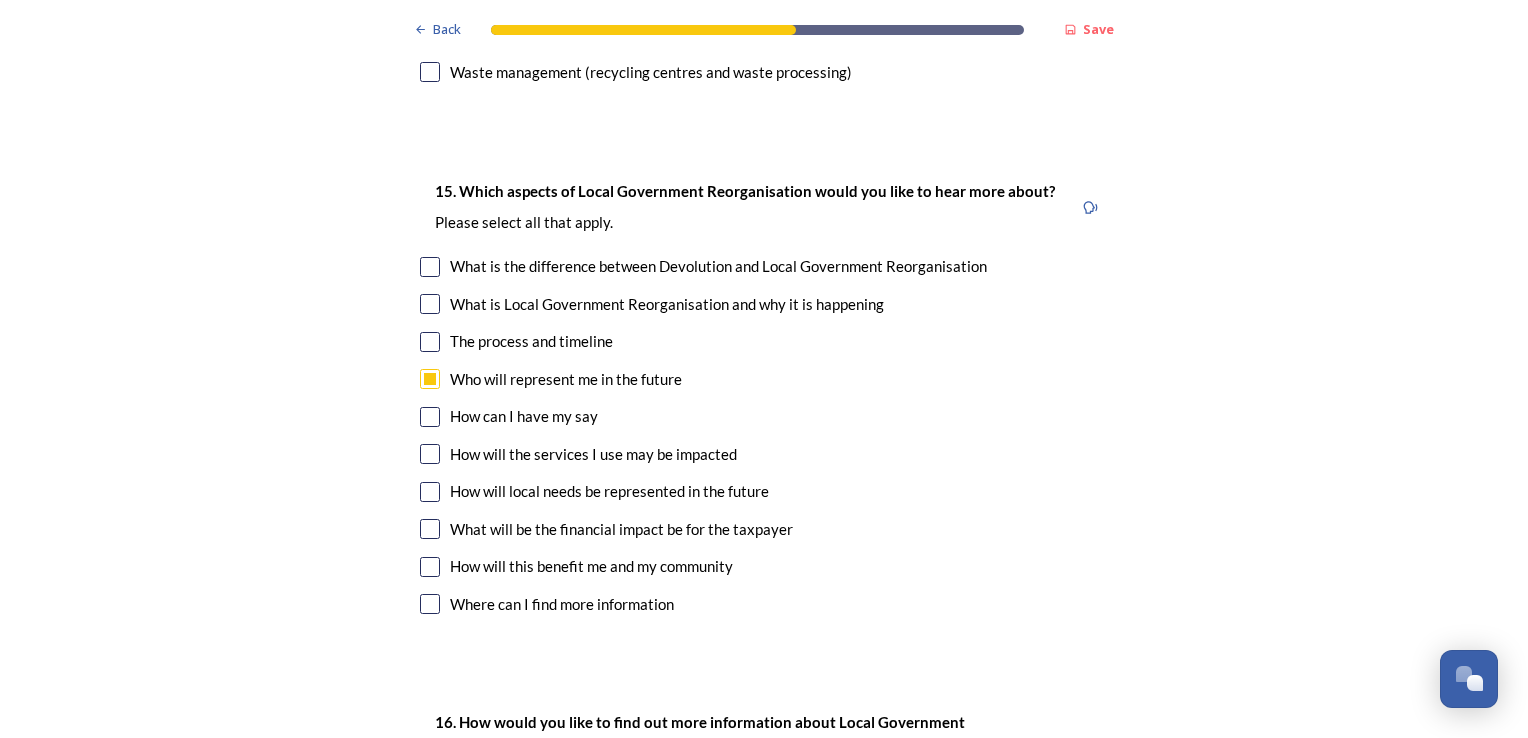click at bounding box center [430, 492] 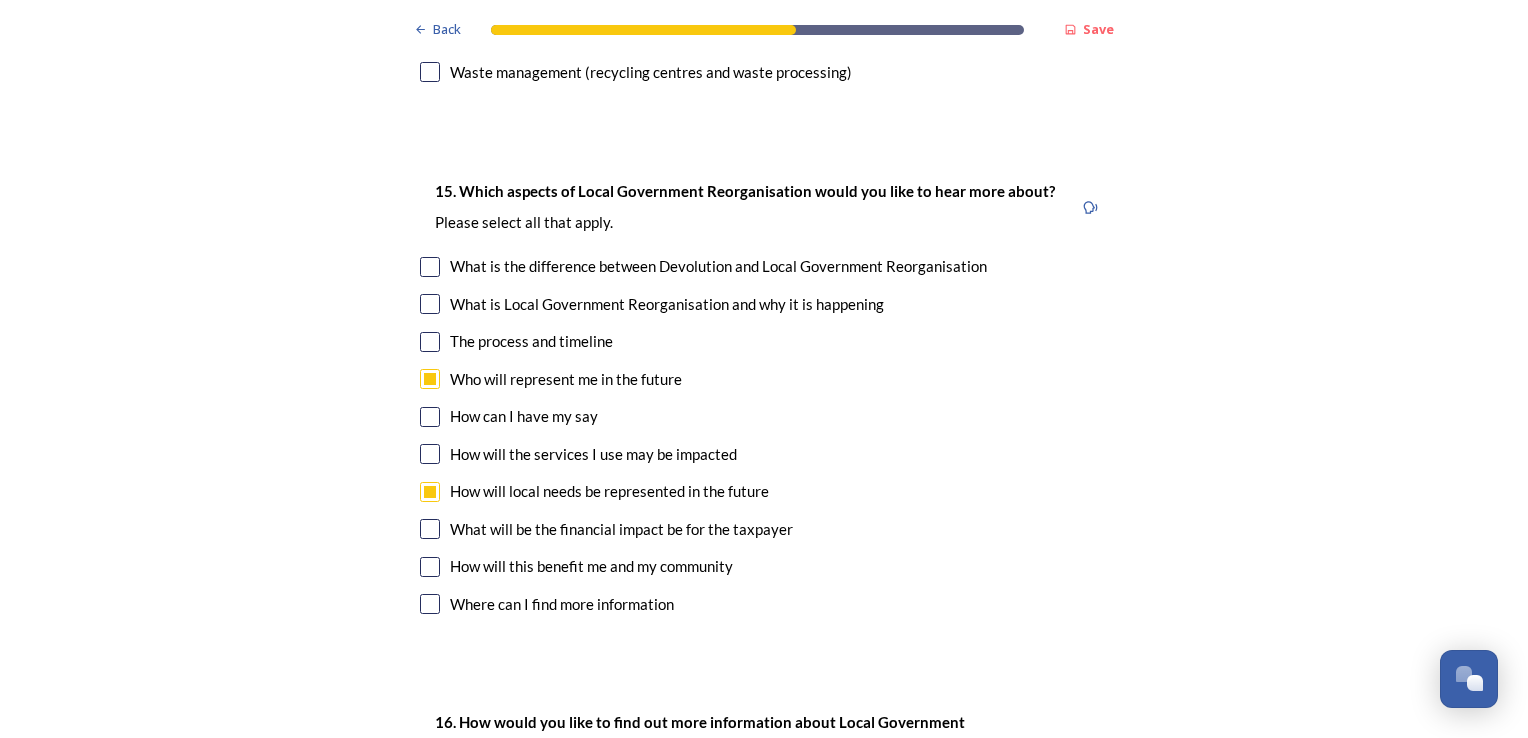 click at bounding box center [430, 529] 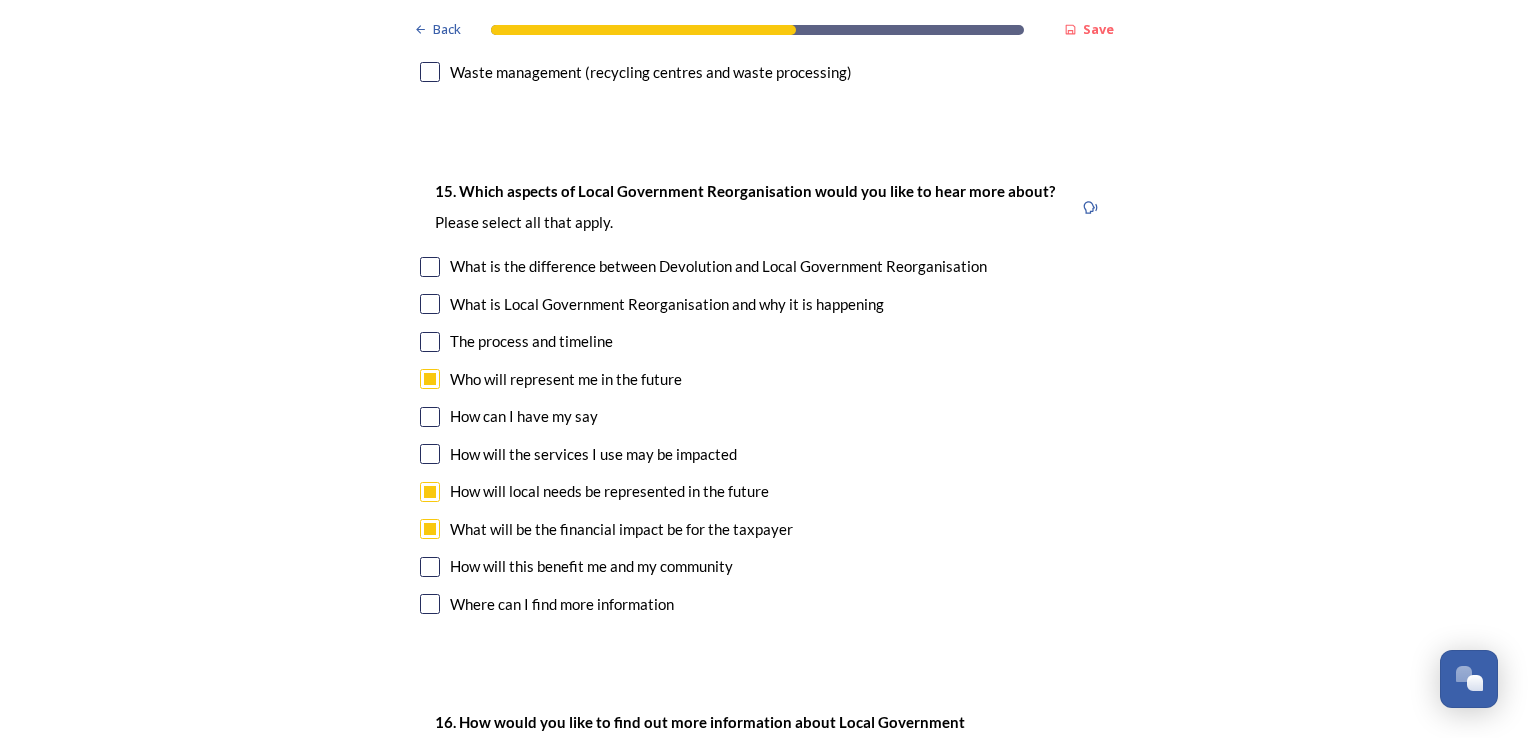click at bounding box center (430, 567) 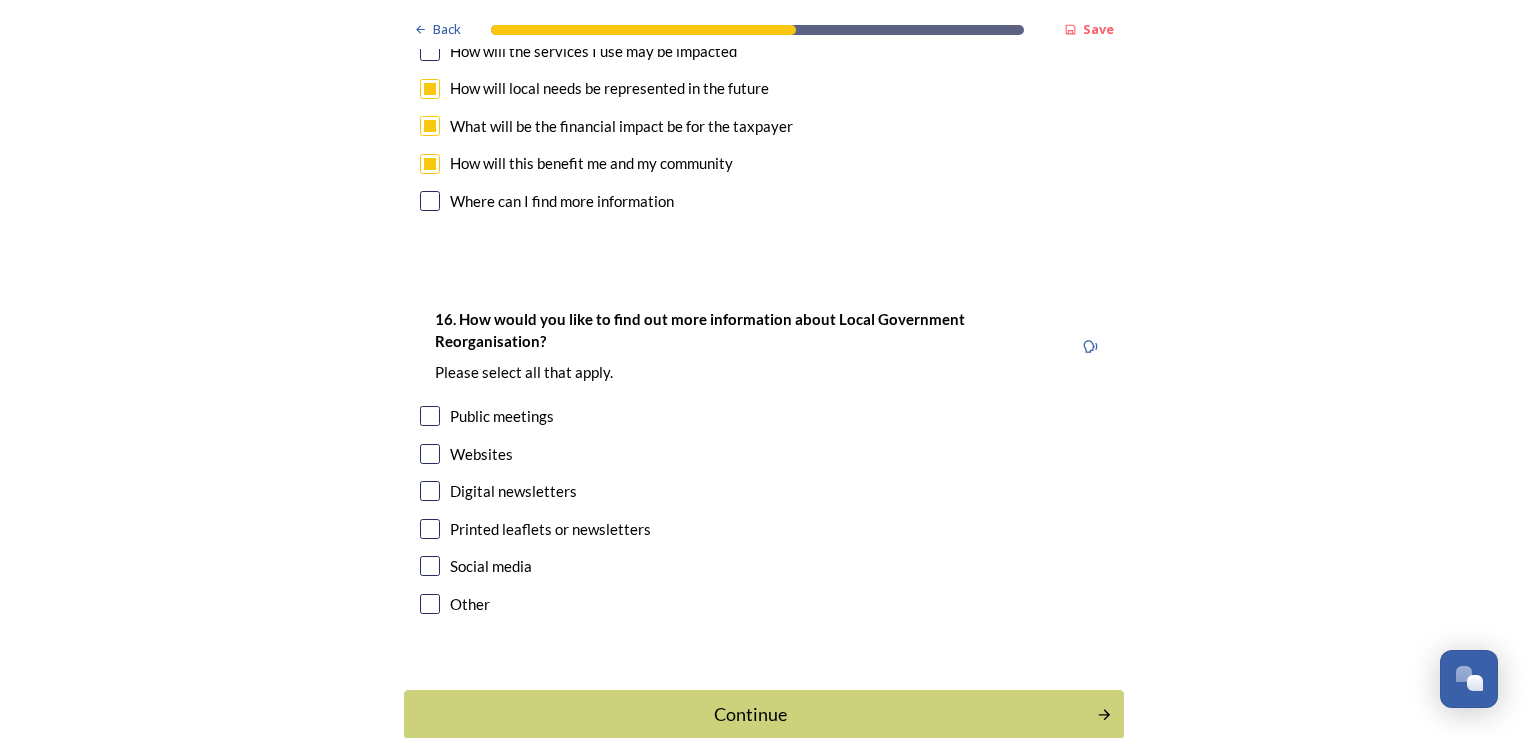 scroll, scrollTop: 5876, scrollLeft: 0, axis: vertical 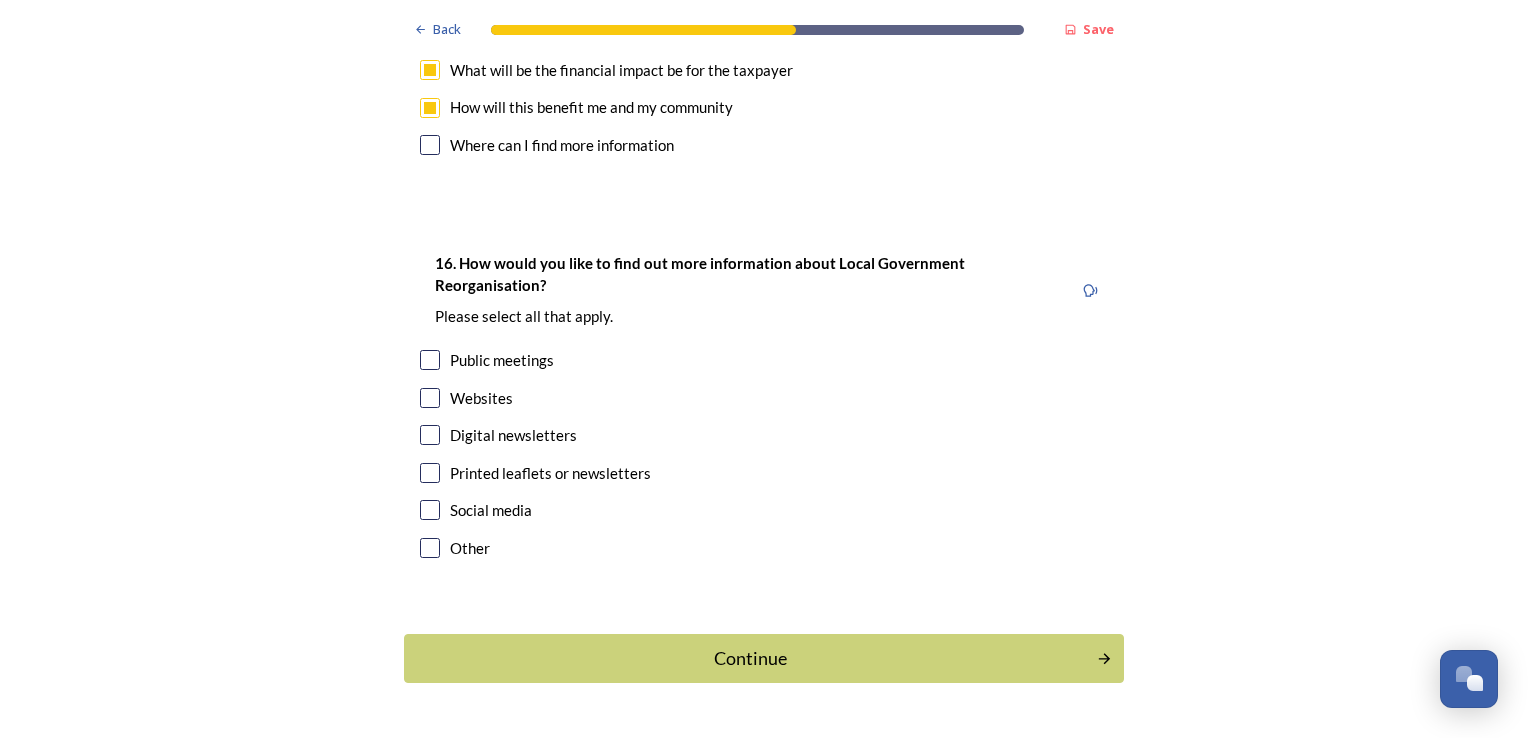 click at bounding box center (430, 398) 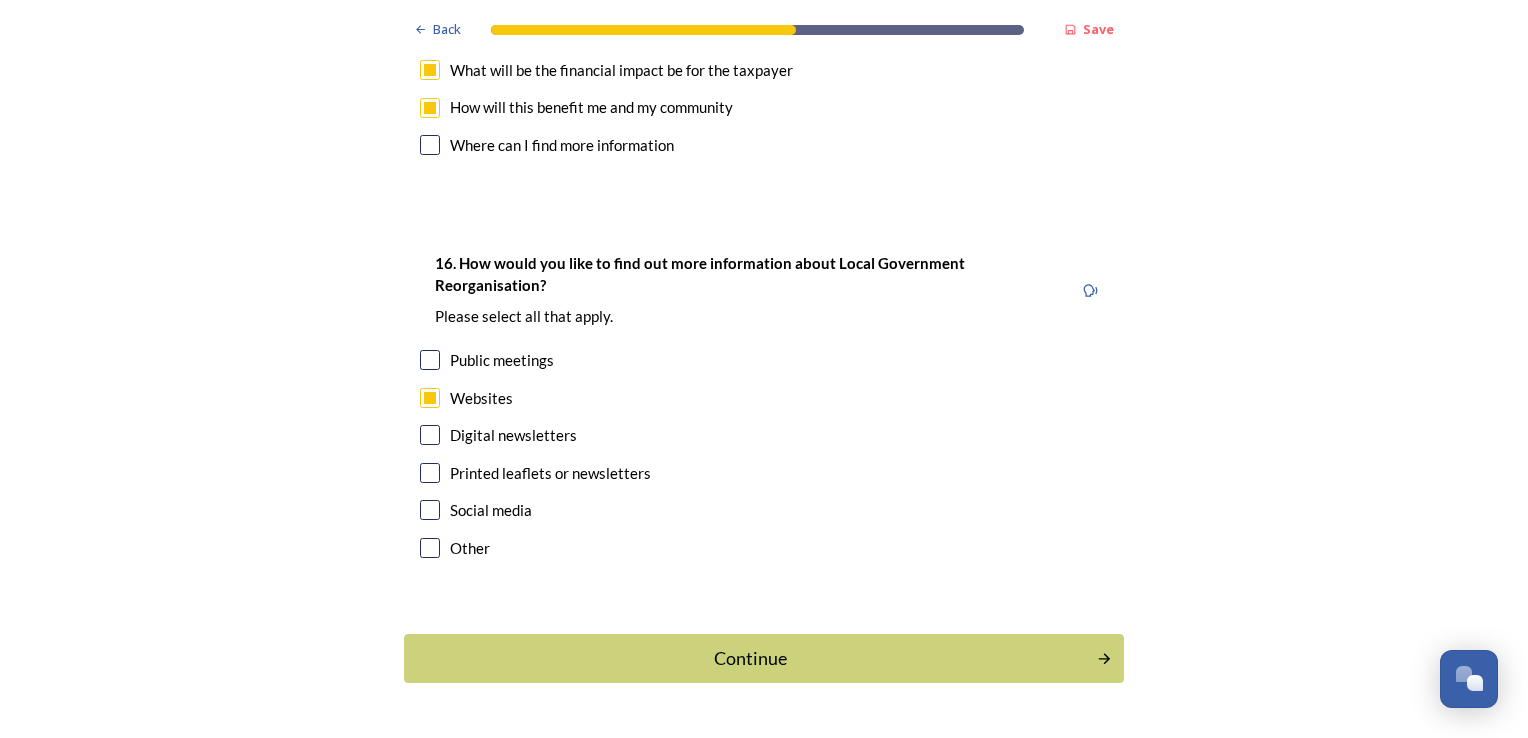 click at bounding box center (430, 435) 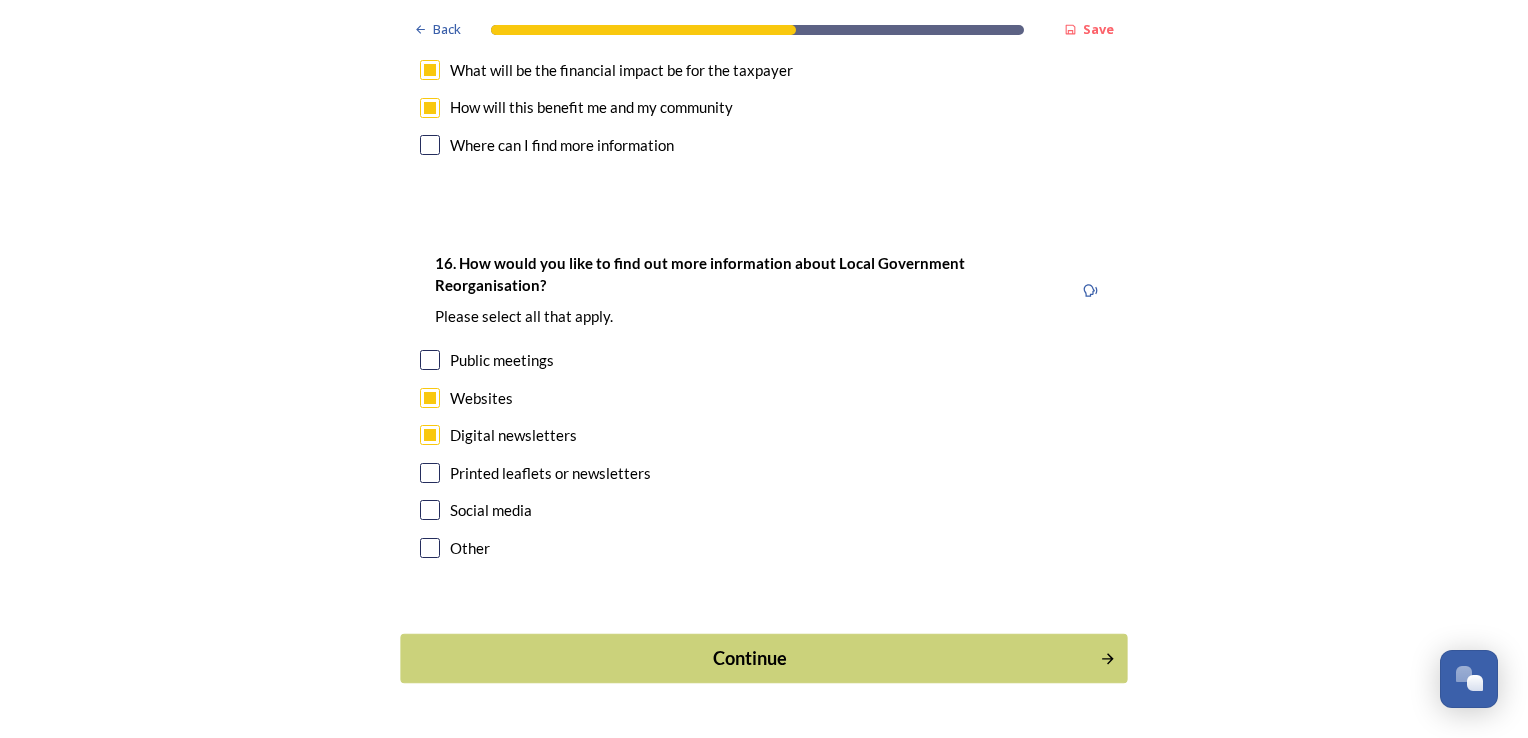 click on "Continue" at bounding box center (763, 658) 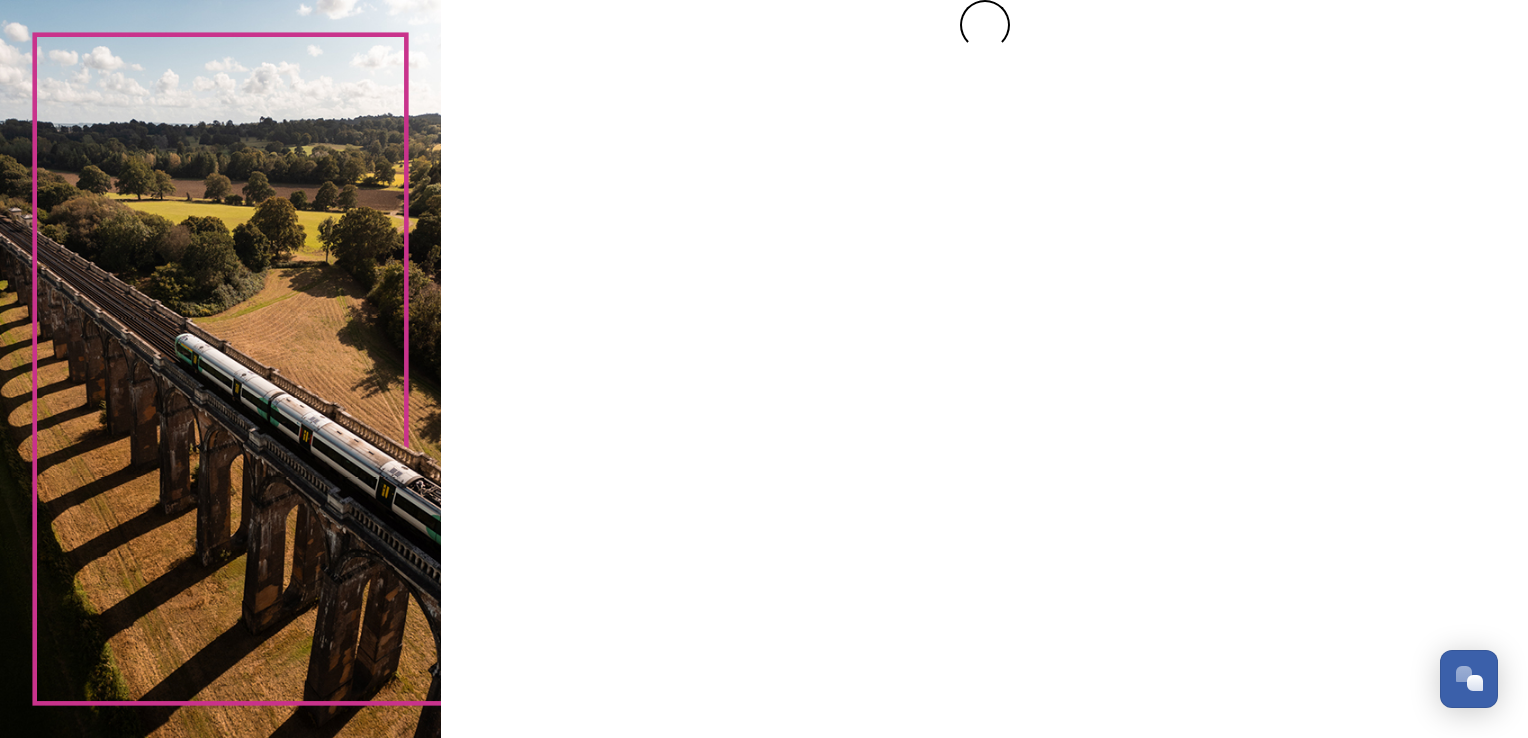 scroll, scrollTop: 0, scrollLeft: 0, axis: both 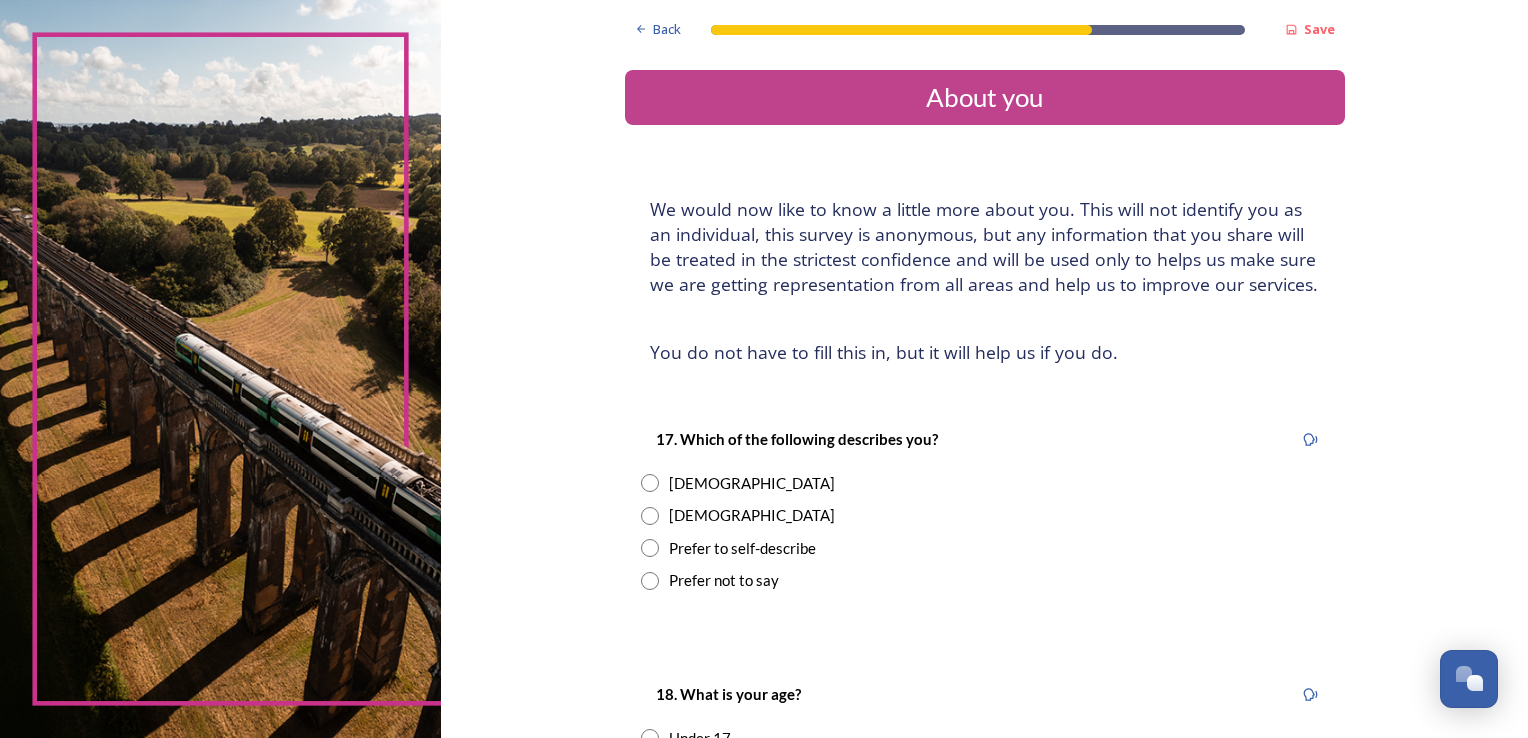 click at bounding box center (650, 516) 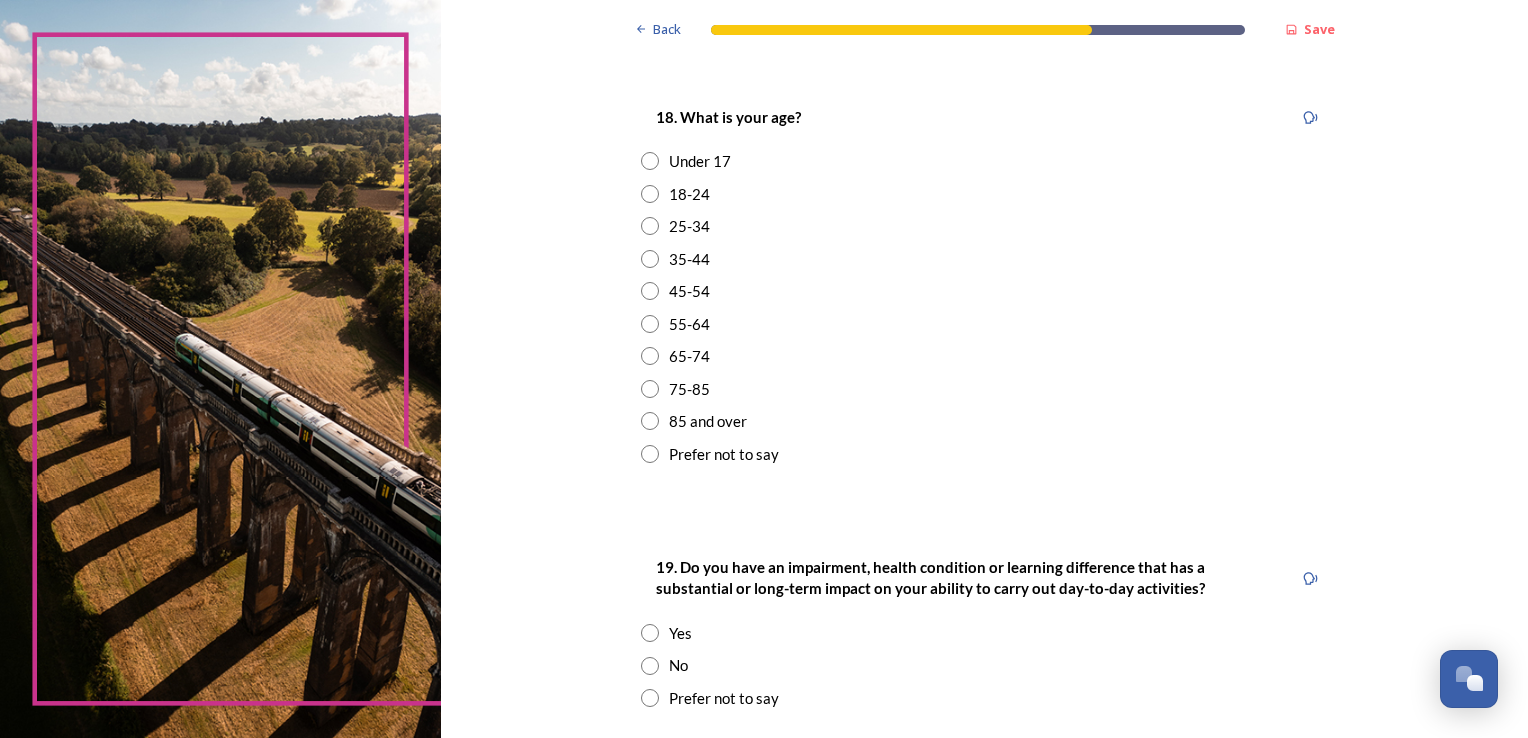 scroll, scrollTop: 591, scrollLeft: 0, axis: vertical 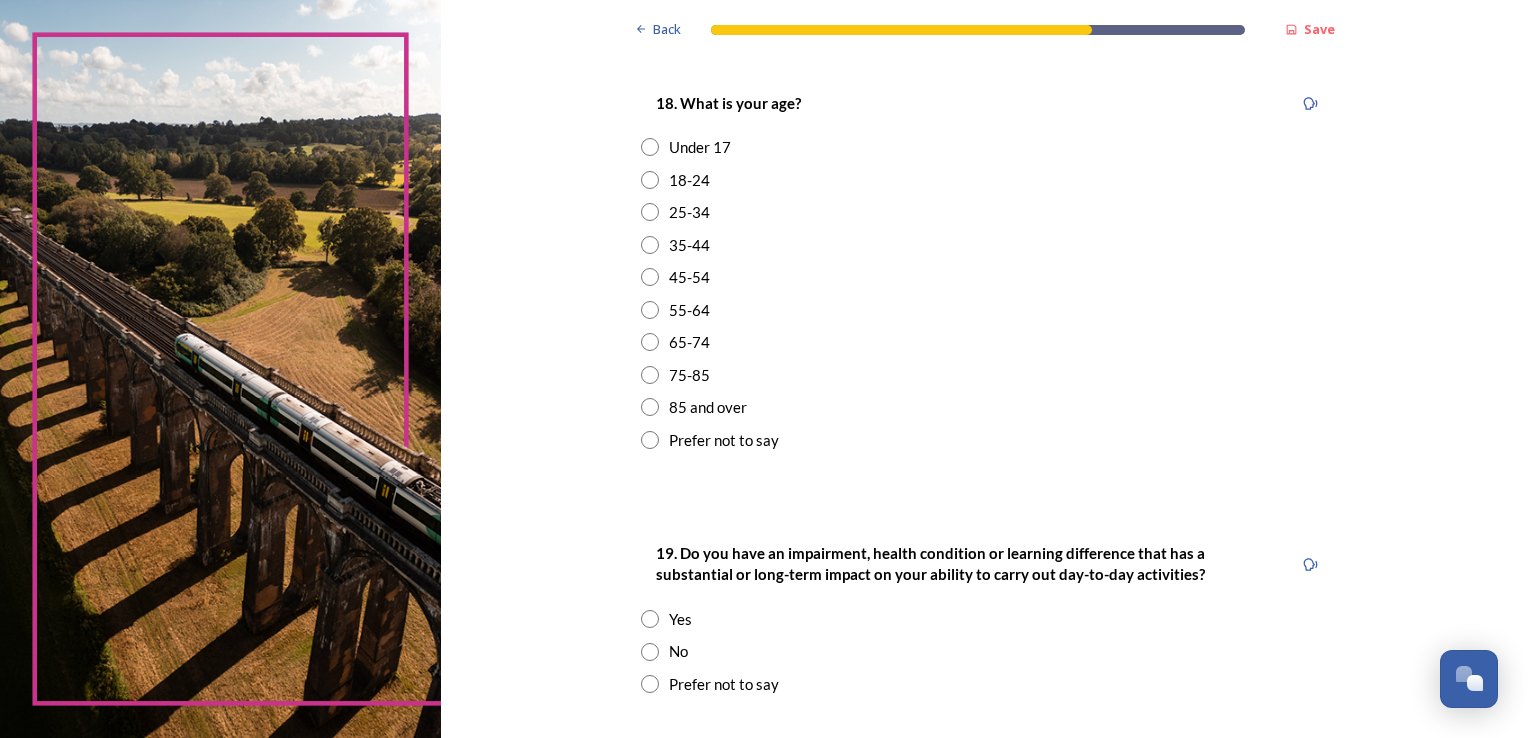 click at bounding box center (650, 342) 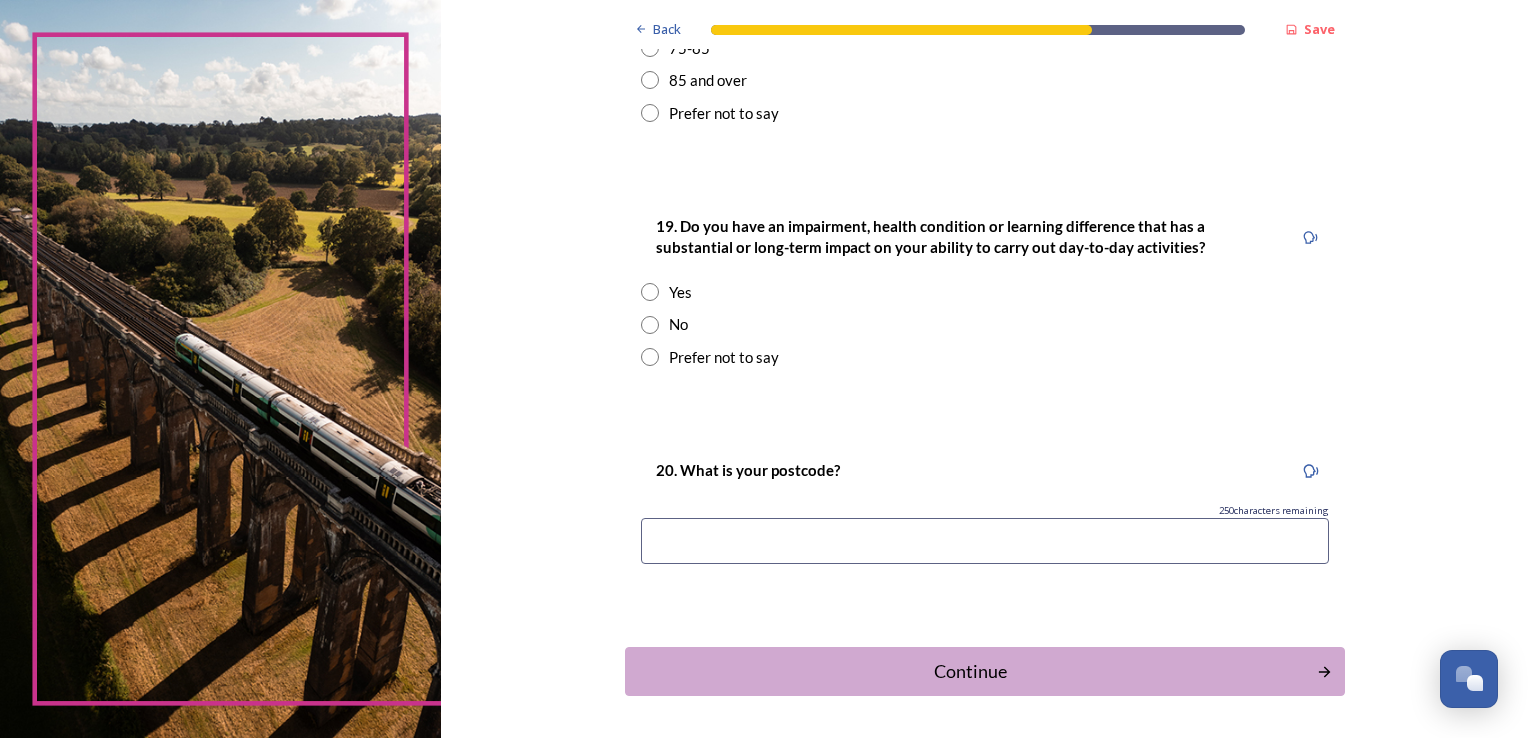 scroll, scrollTop: 919, scrollLeft: 0, axis: vertical 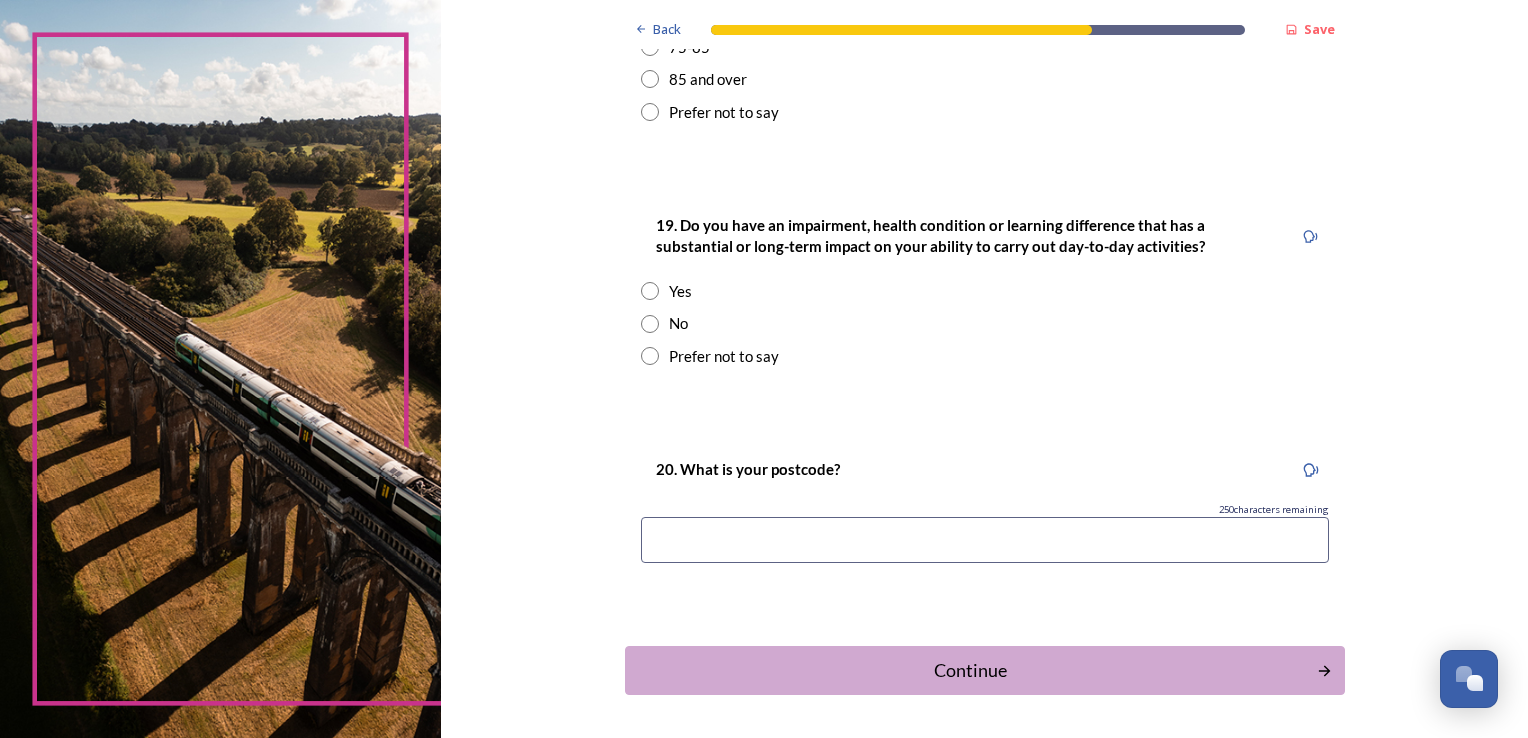 click at bounding box center (650, 324) 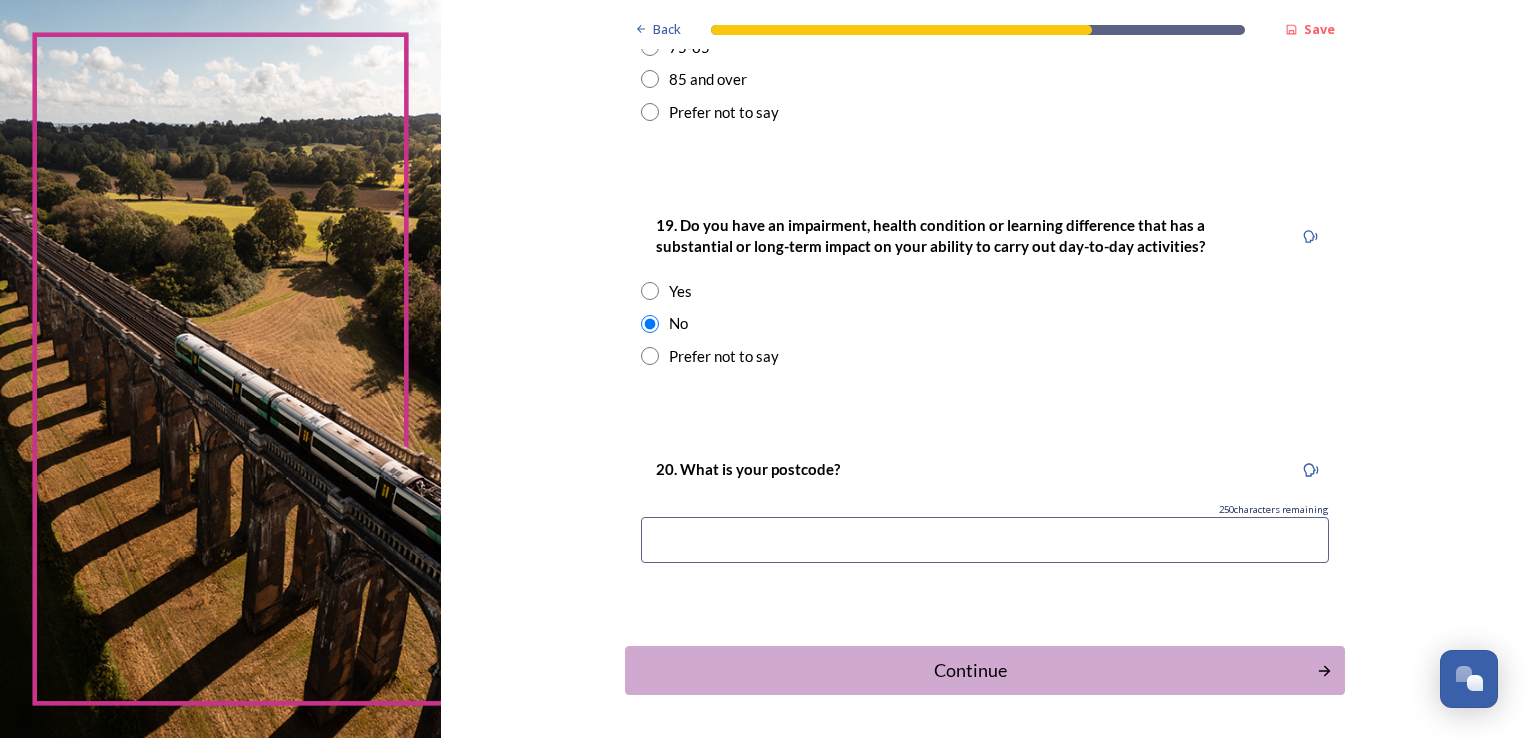click at bounding box center (985, 540) 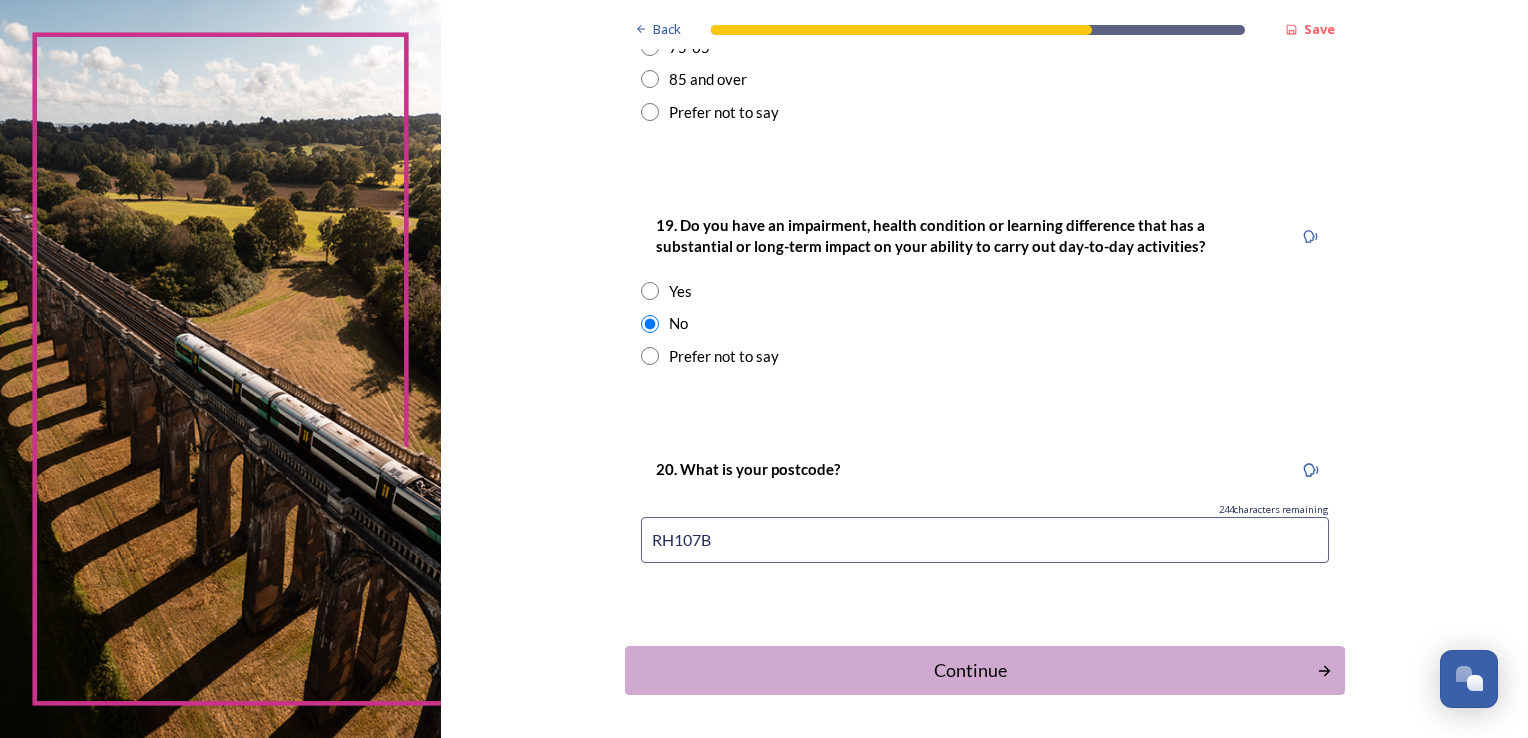 click on "RH107B" at bounding box center [985, 540] 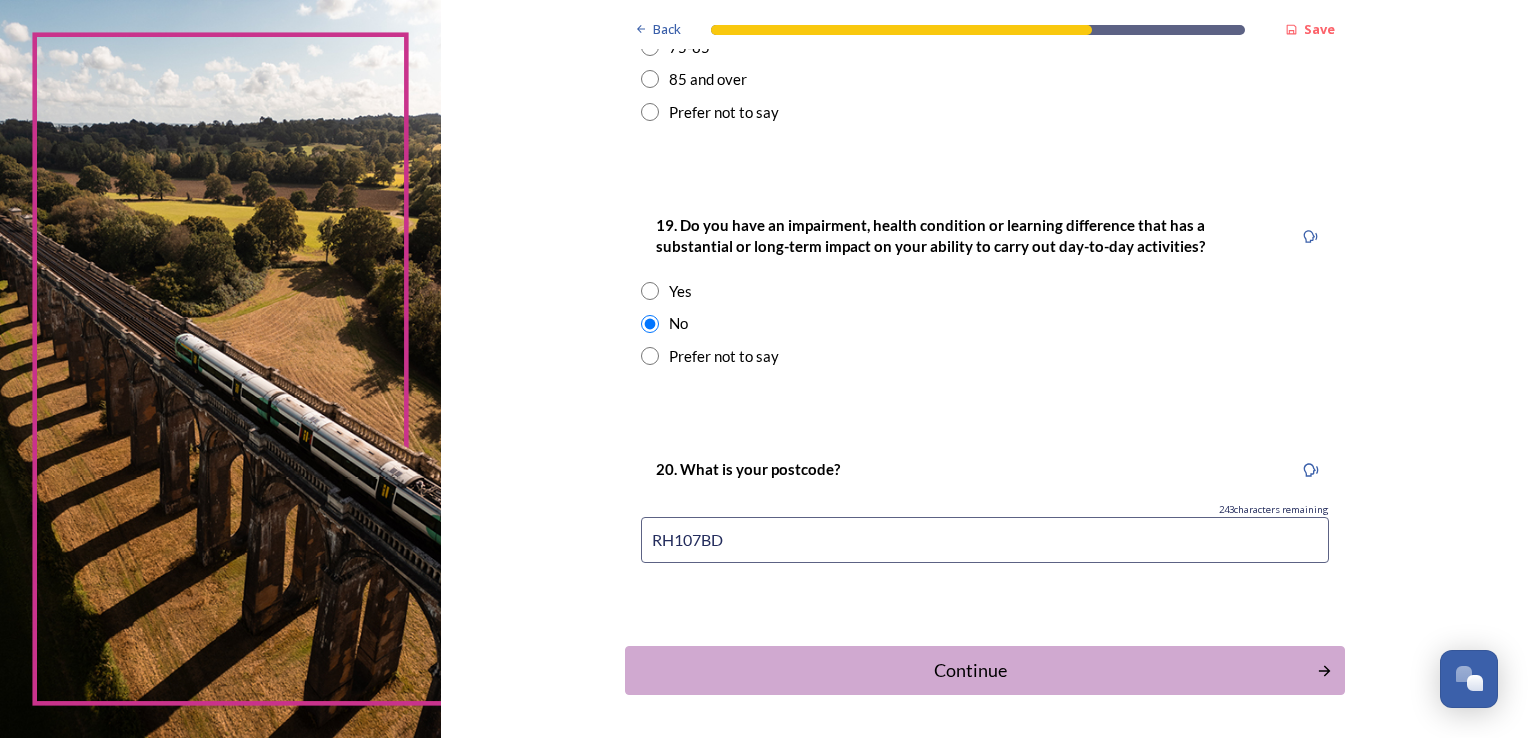 type on "RH107BD" 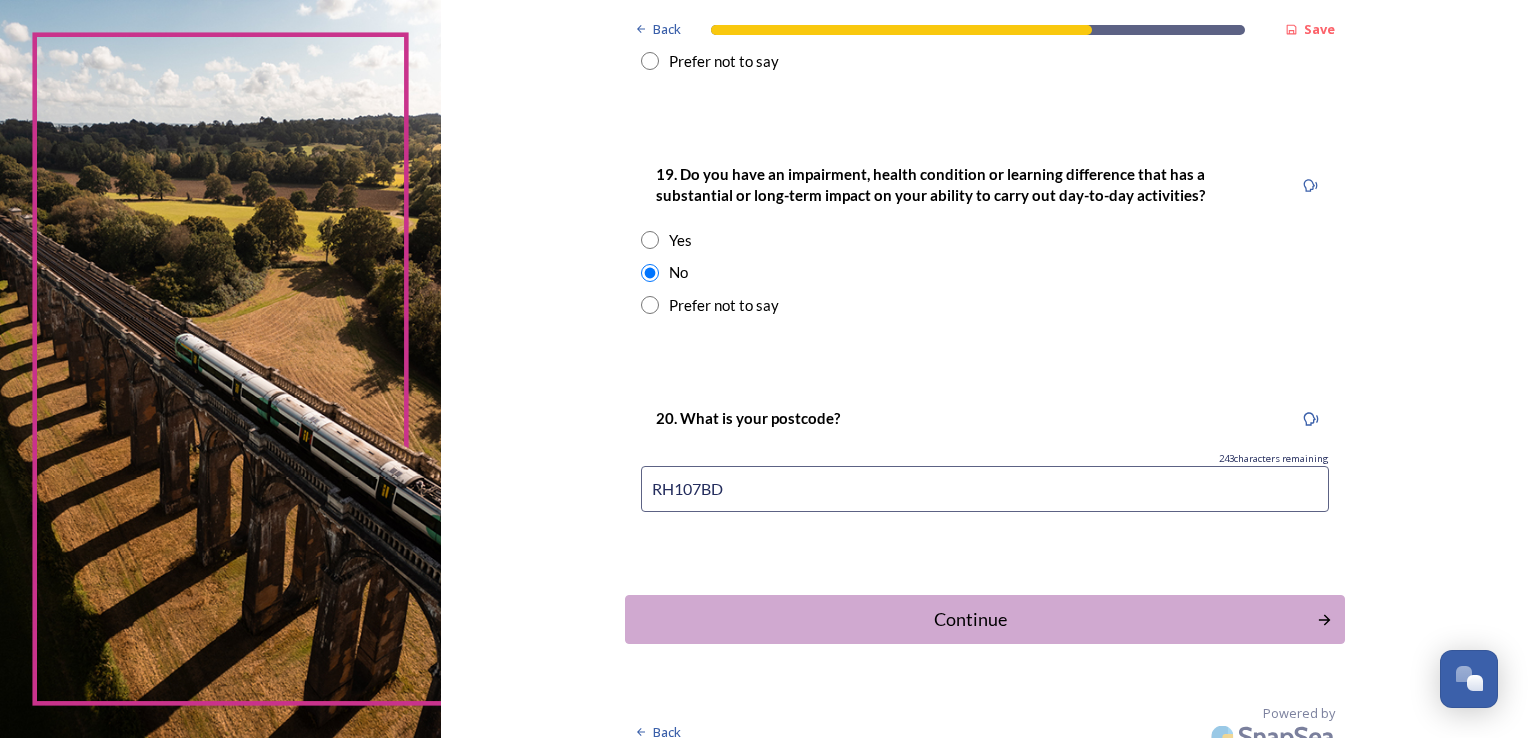 scroll, scrollTop: 990, scrollLeft: 0, axis: vertical 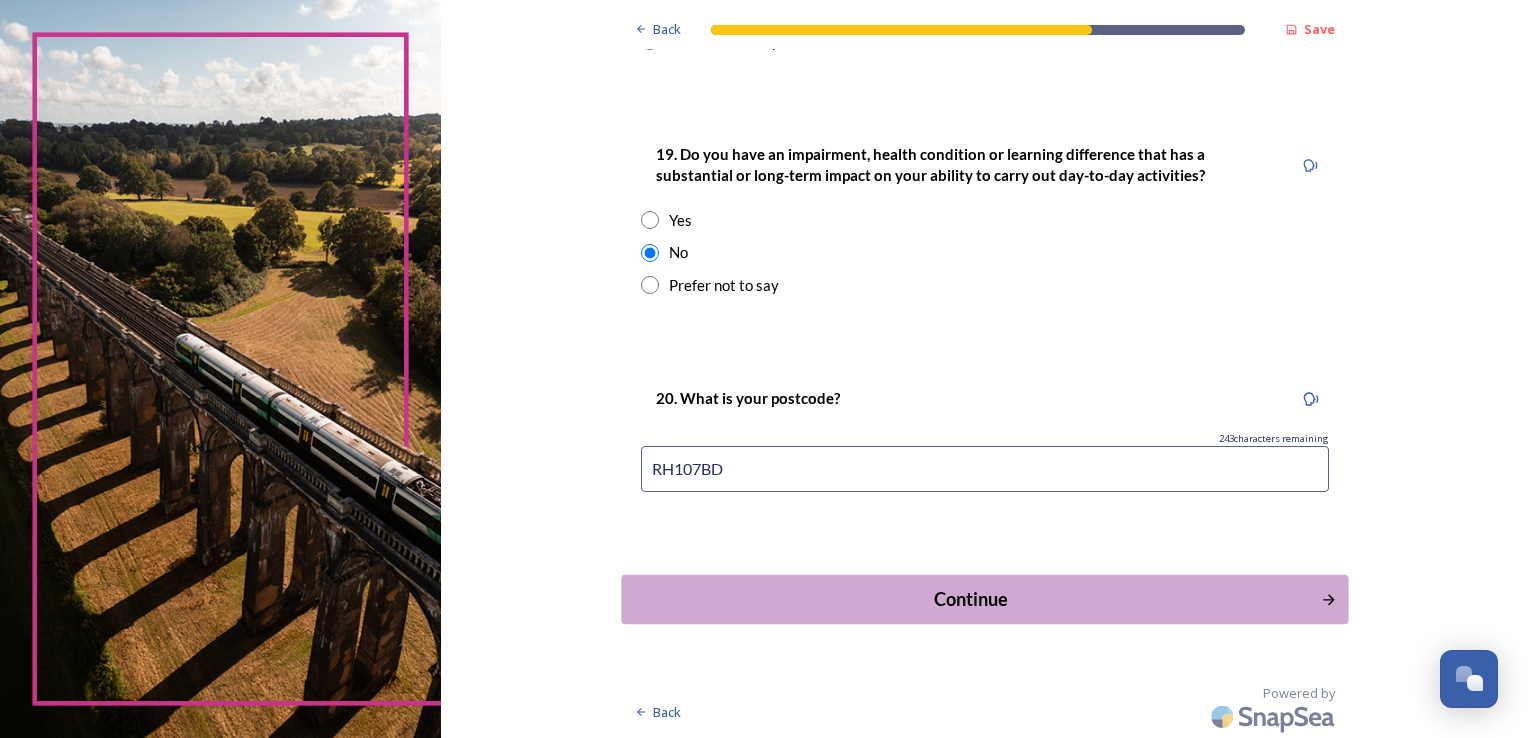 click on "Continue" at bounding box center [970, 599] 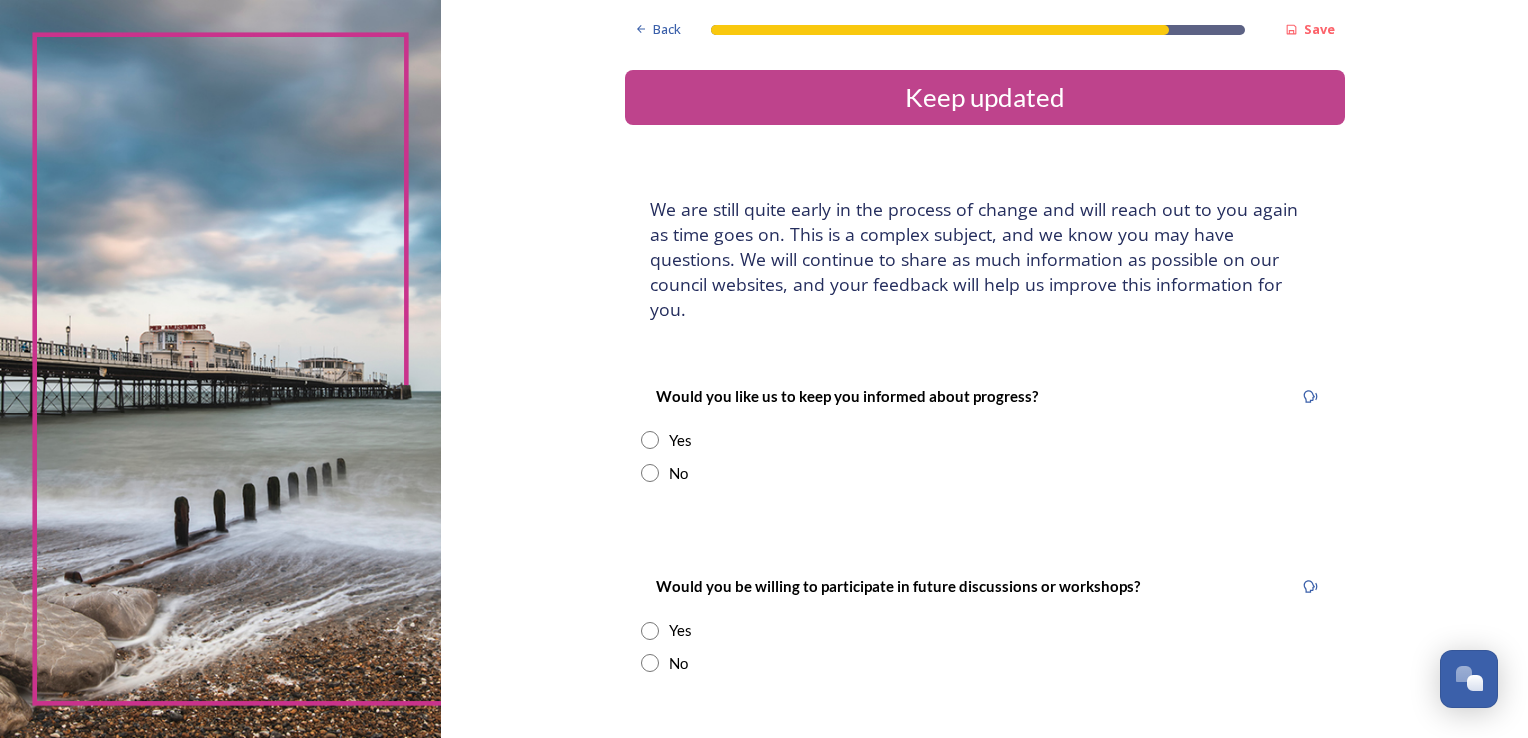 click at bounding box center (650, 473) 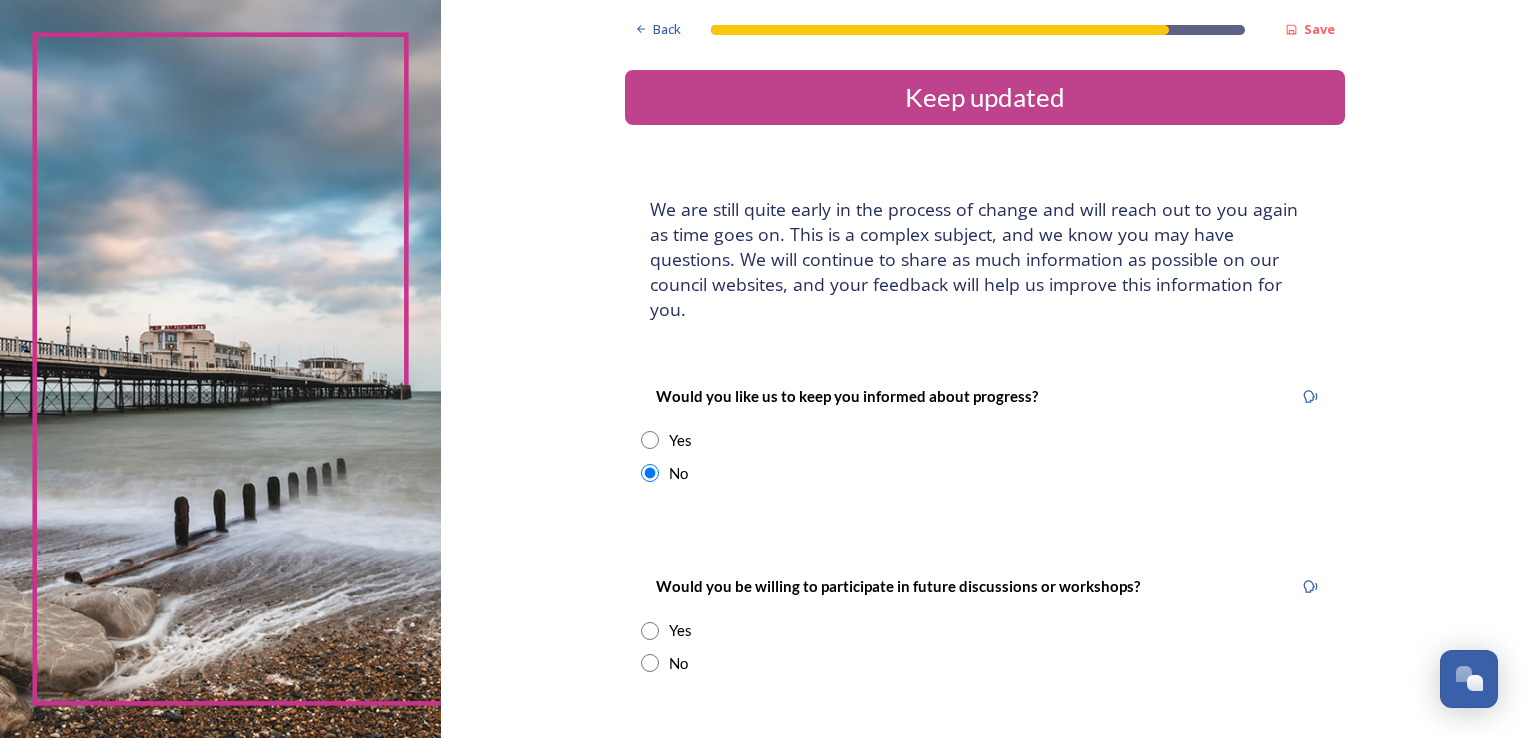 click at bounding box center (650, 663) 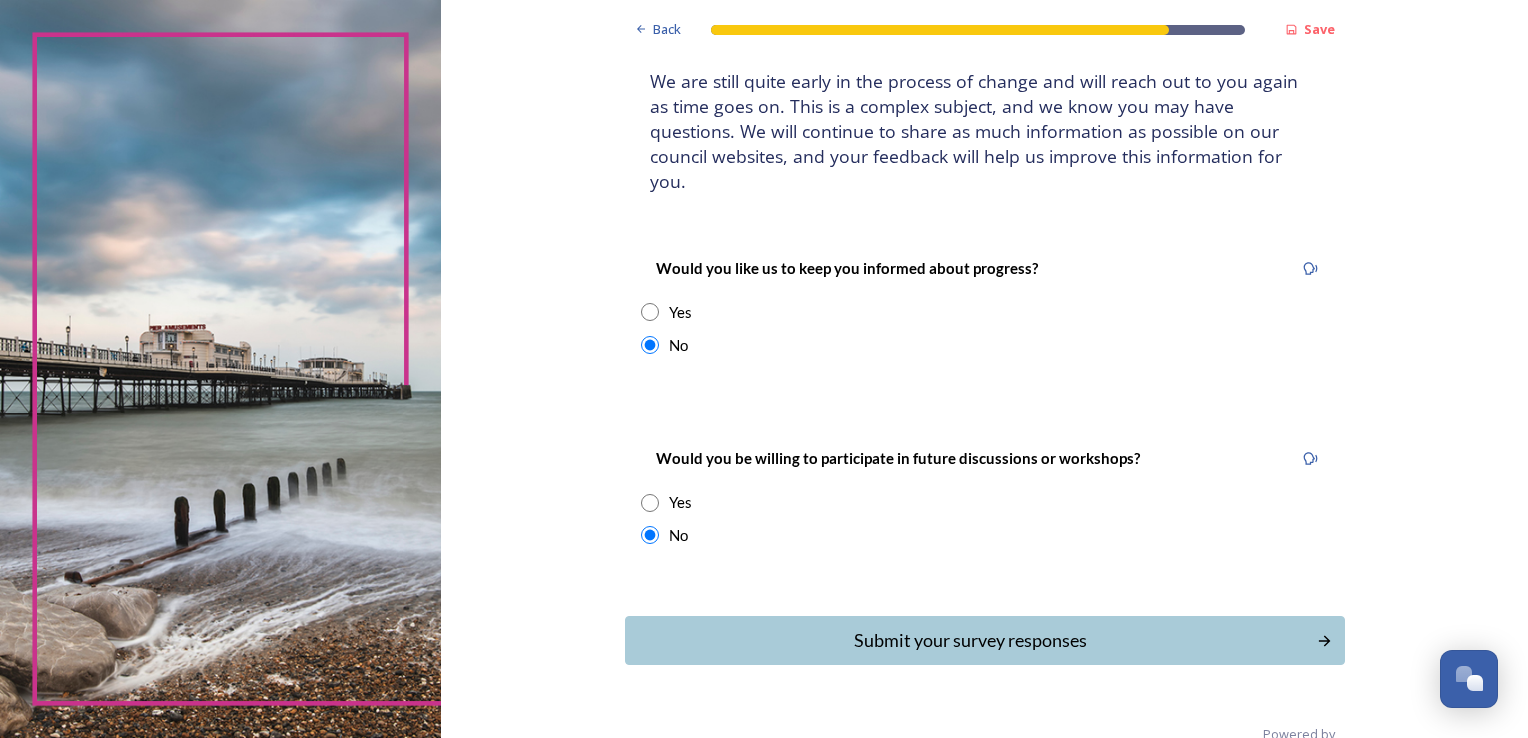 scroll, scrollTop: 145, scrollLeft: 0, axis: vertical 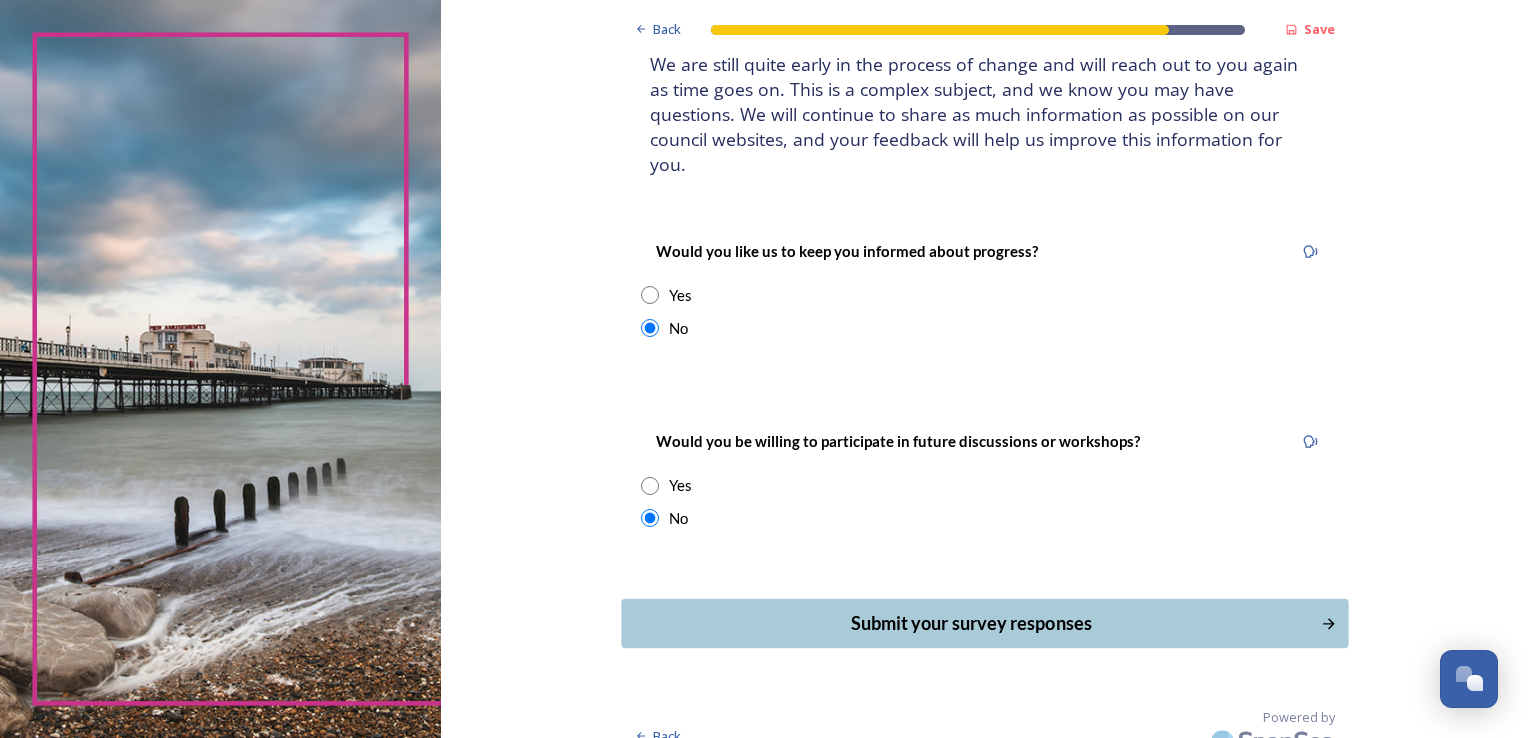 click on "Submit your survey responses" at bounding box center [970, 623] 